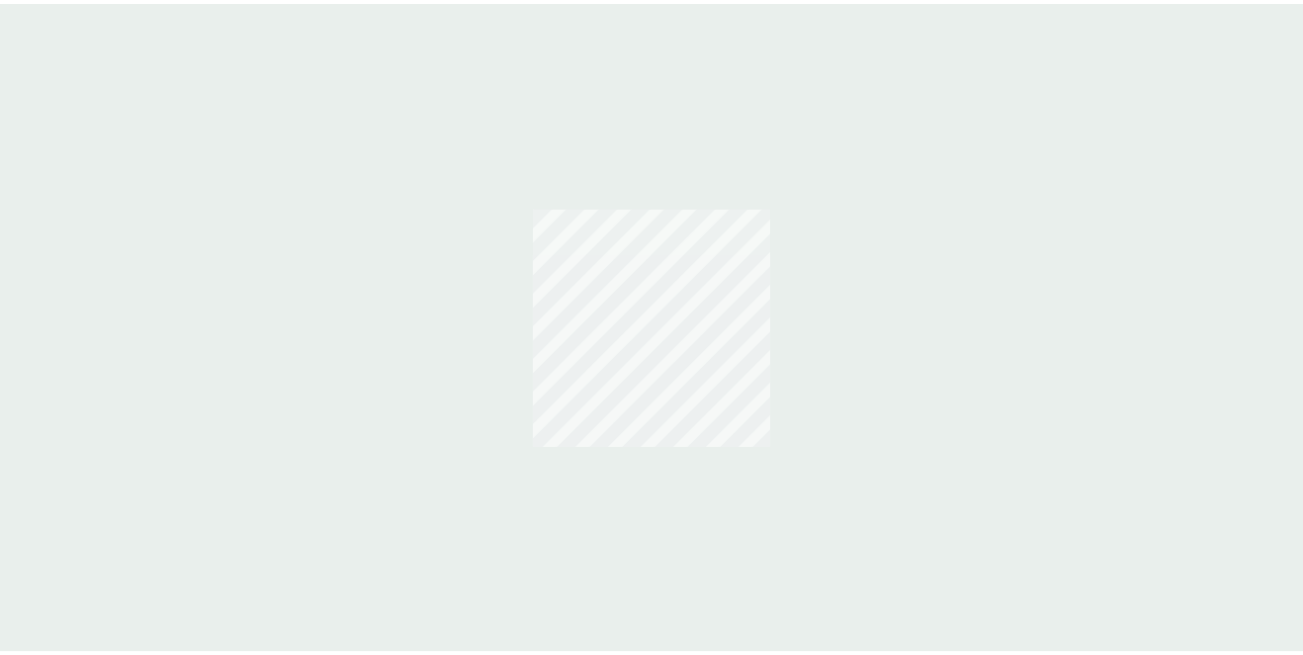 scroll, scrollTop: 0, scrollLeft: 0, axis: both 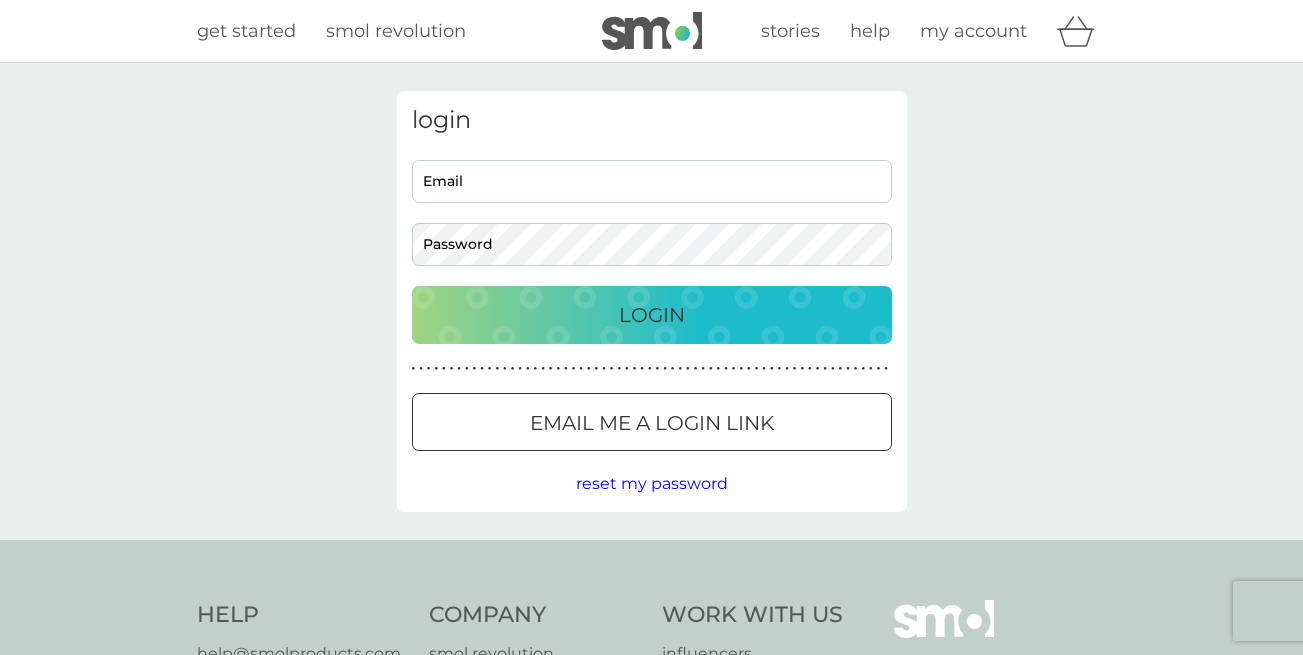 type on "janeashe42@yahoo.co.uk" 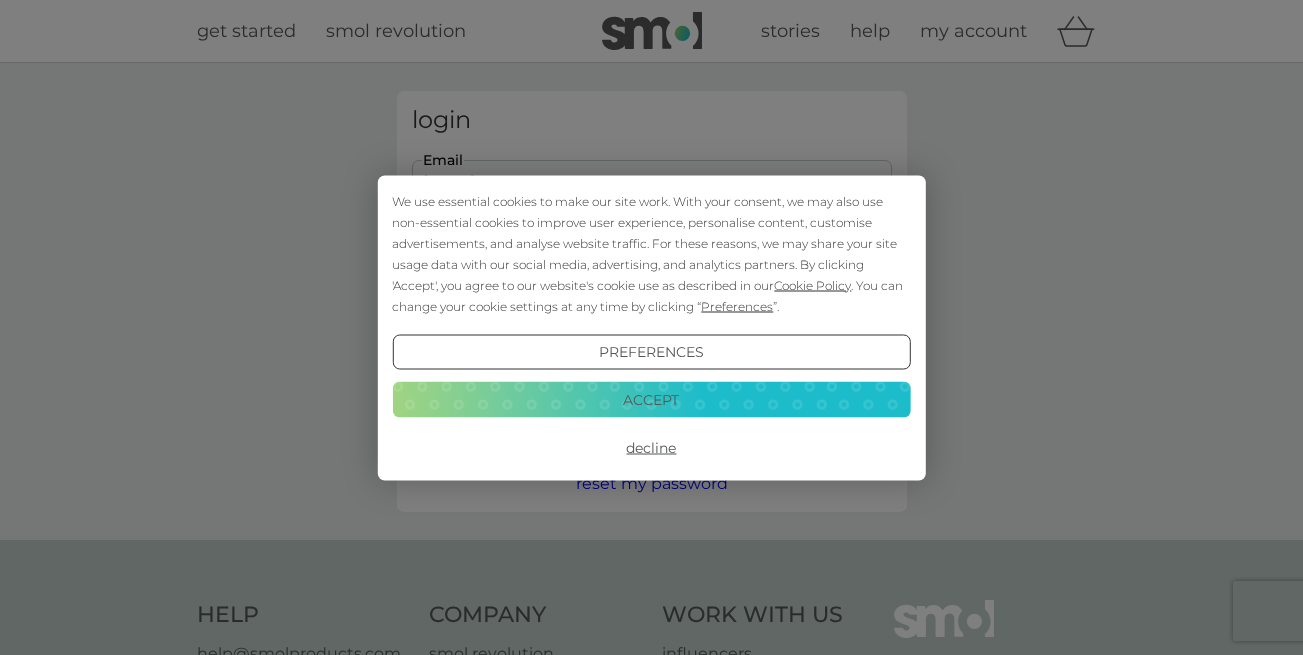 scroll, scrollTop: 0, scrollLeft: 0, axis: both 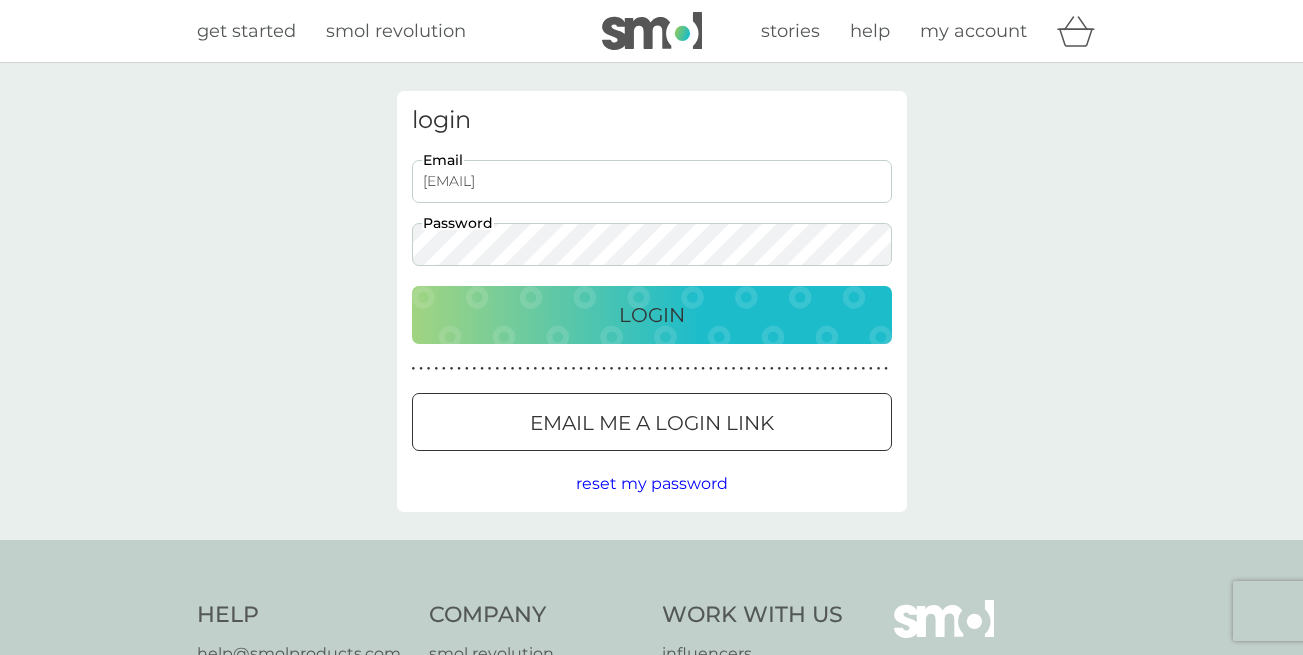 click on "Login" at bounding box center (652, 315) 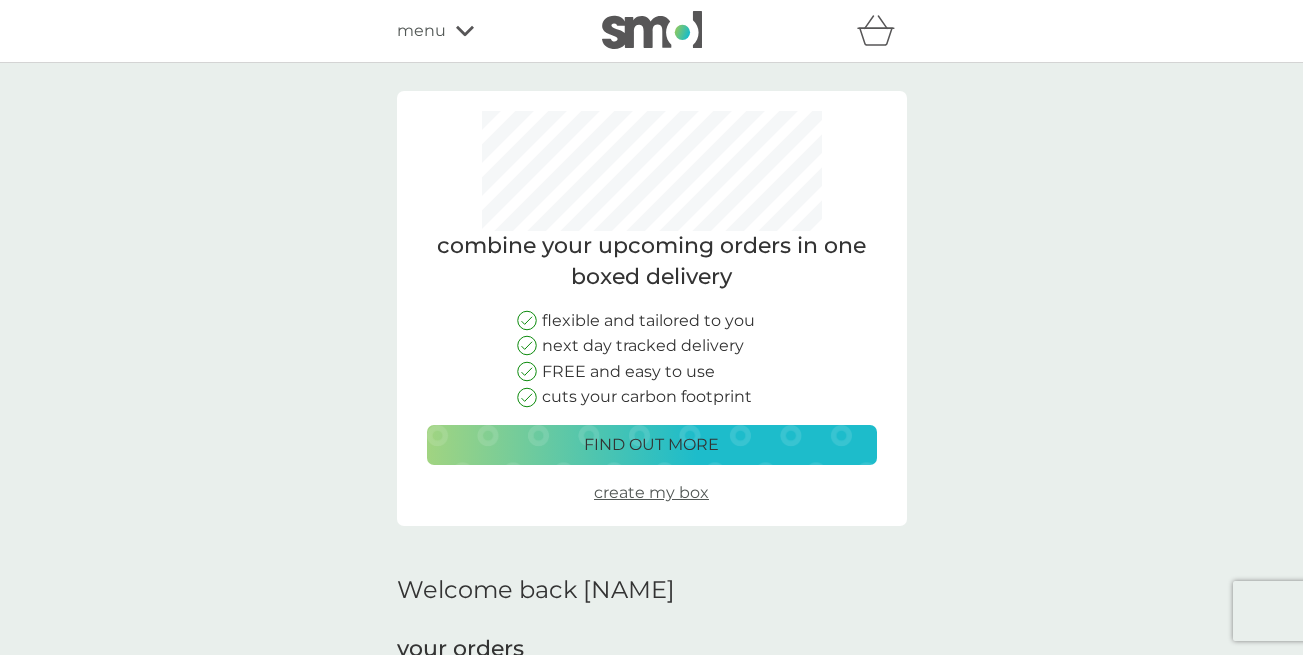 scroll, scrollTop: 73, scrollLeft: 0, axis: vertical 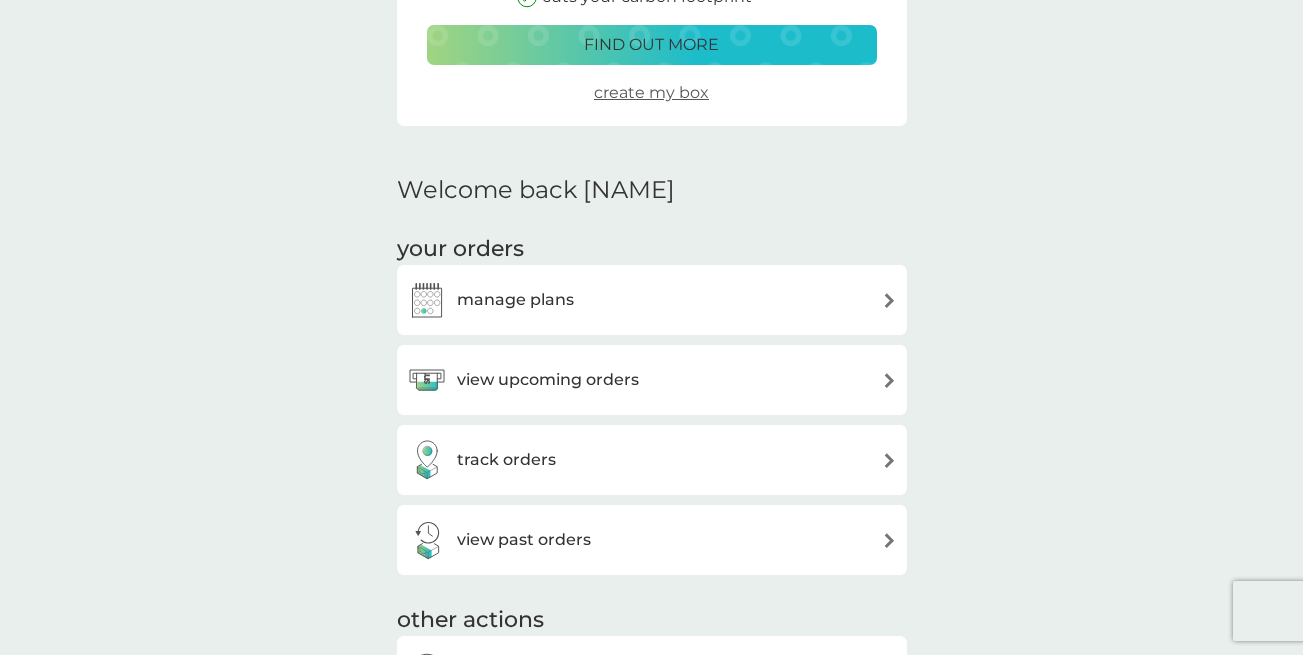click on "manage plans" at bounding box center (515, 300) 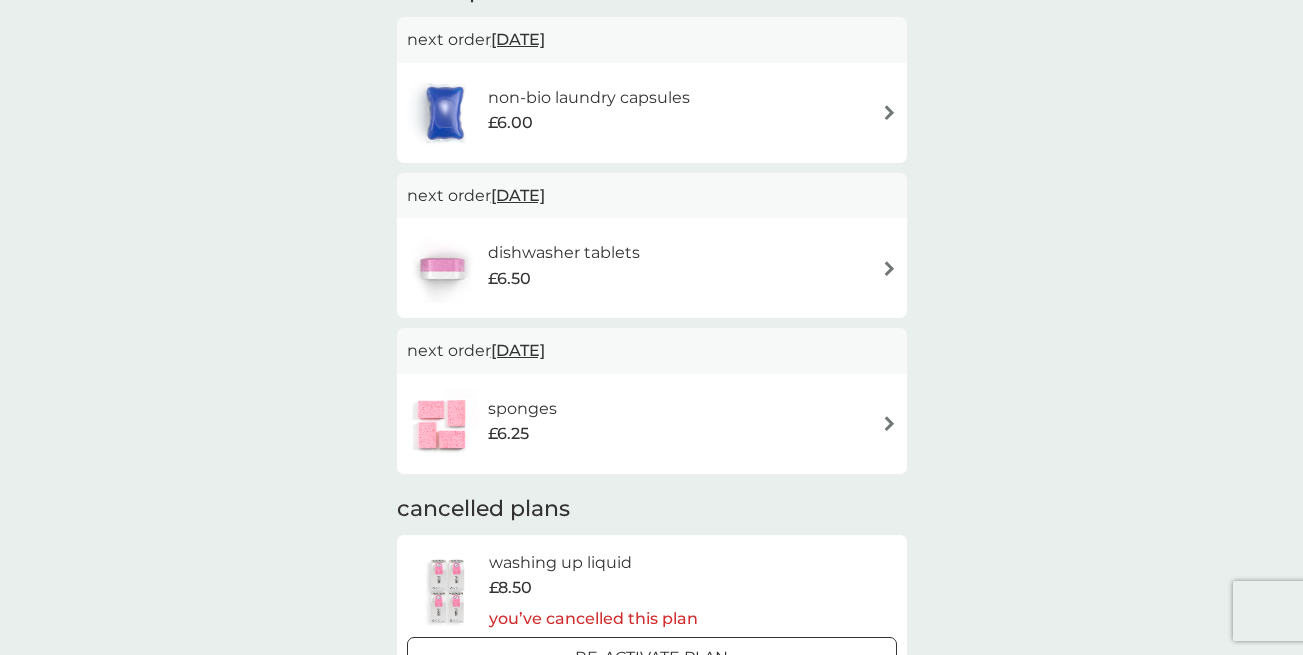 scroll, scrollTop: 0, scrollLeft: 0, axis: both 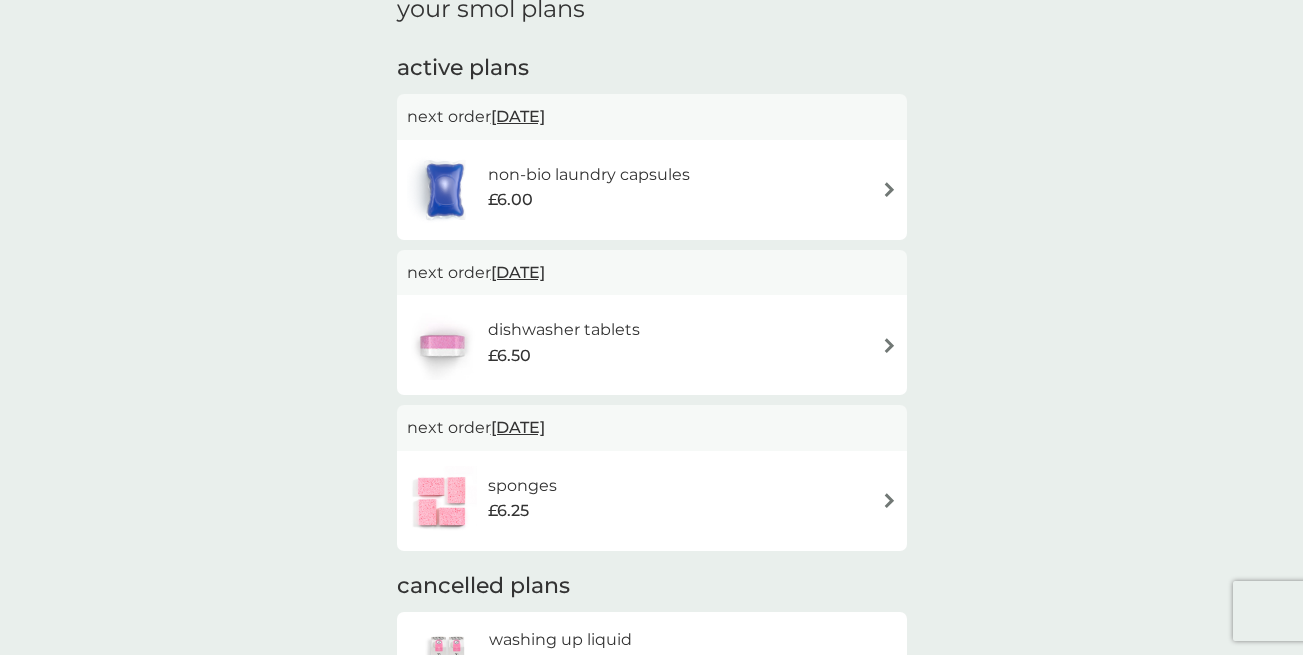 click at bounding box center (889, 189) 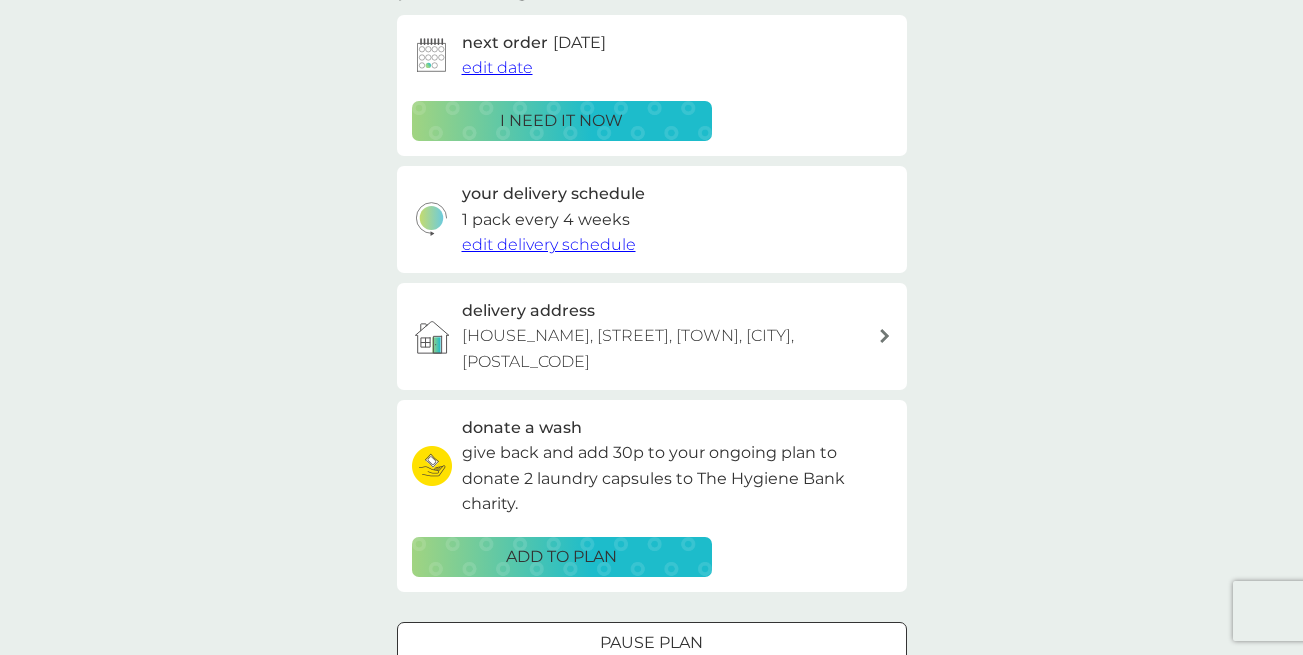 scroll, scrollTop: 0, scrollLeft: 0, axis: both 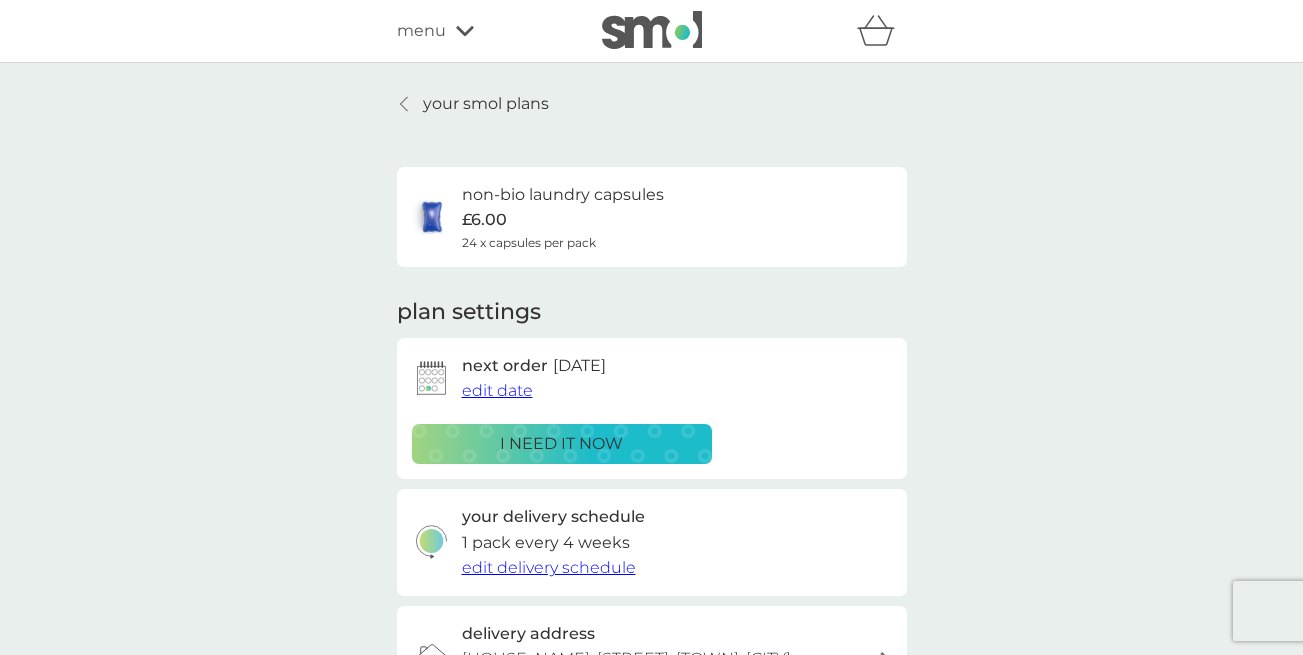 click on "edit date" at bounding box center [497, 390] 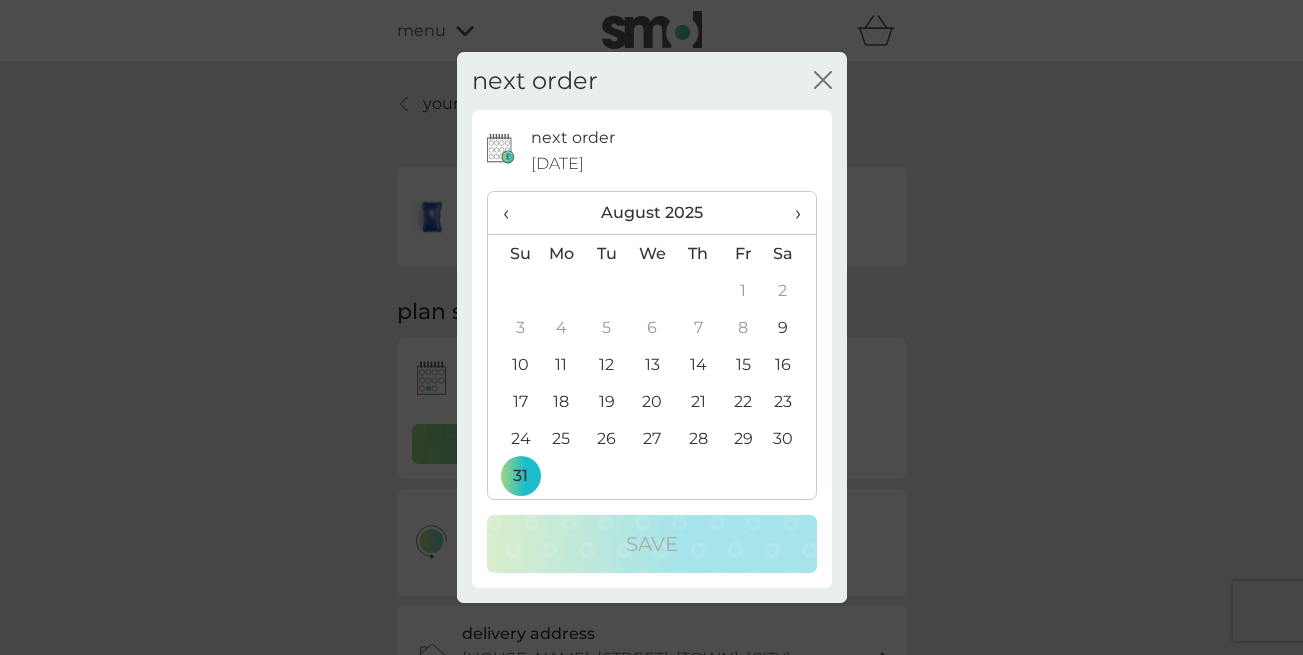 click on "close" 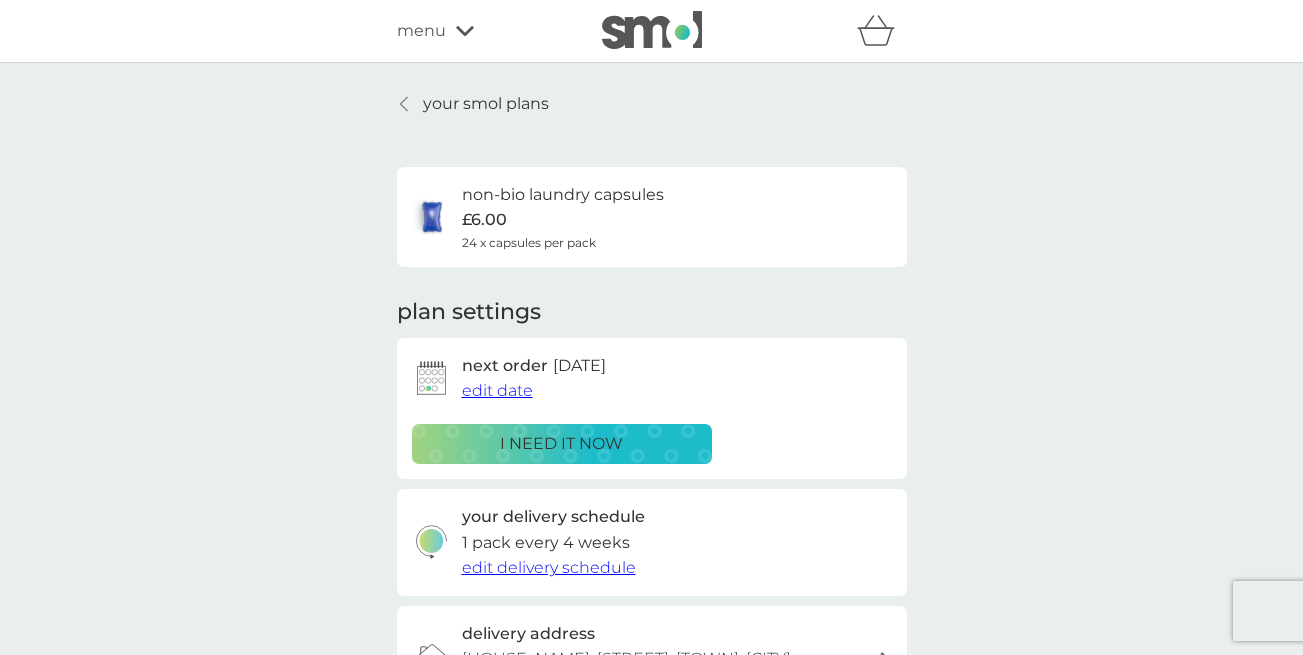 click on "edit date" at bounding box center [497, 390] 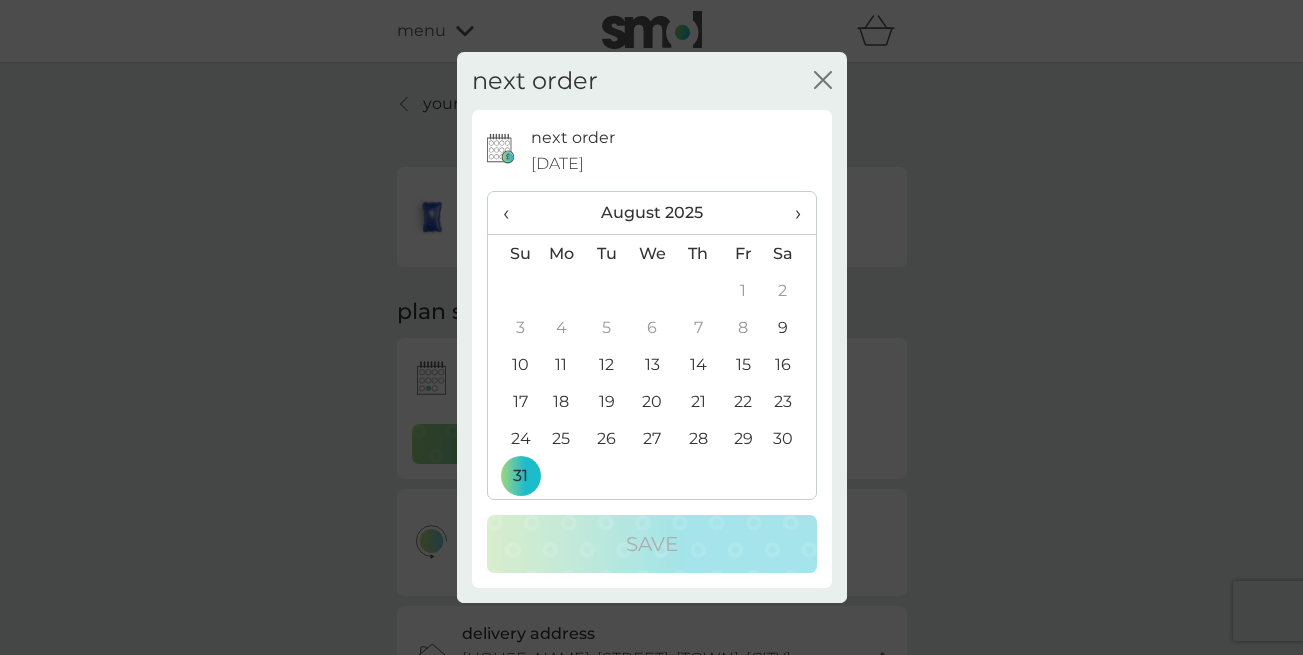 click on "›" at bounding box center [790, 213] 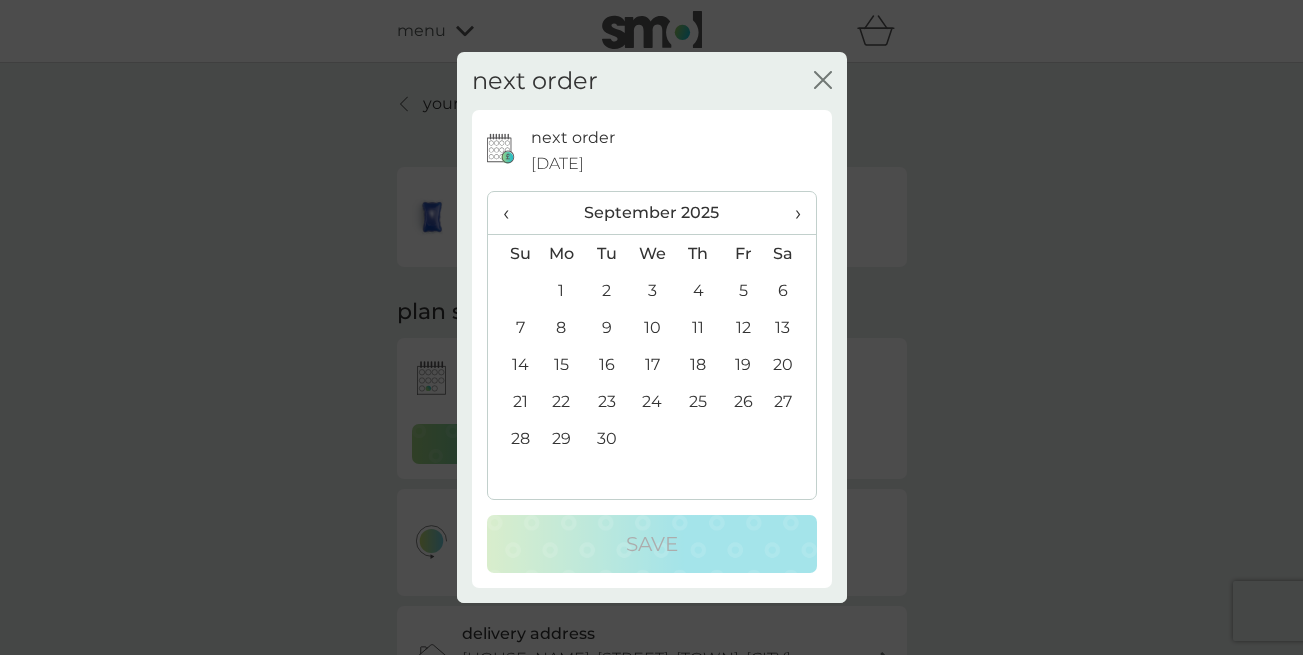 click on "›" at bounding box center [790, 213] 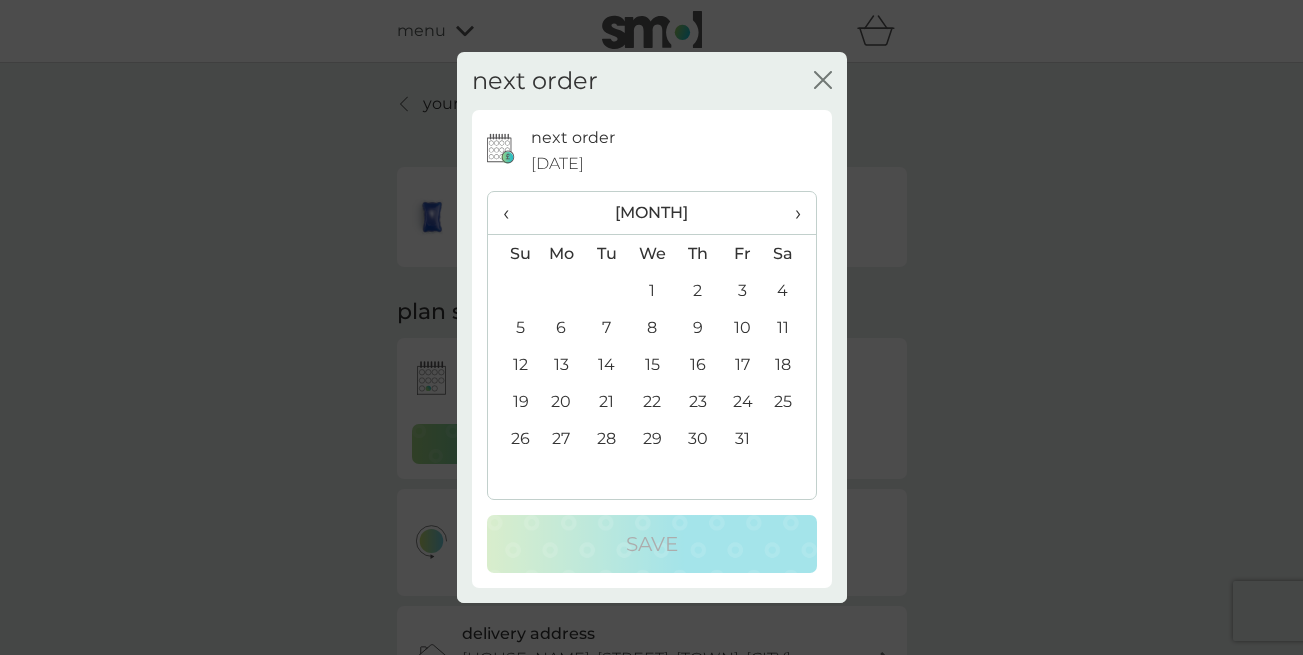 click on "‹" at bounding box center (513, 213) 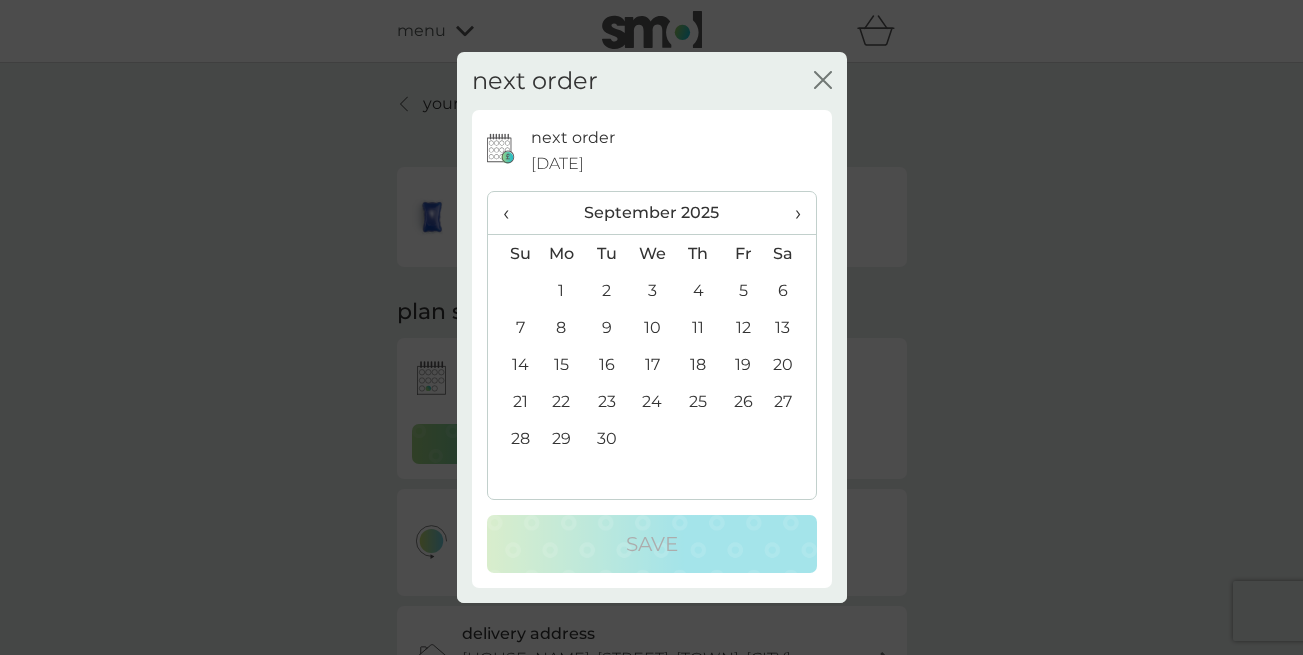 click on "30" at bounding box center (606, 438) 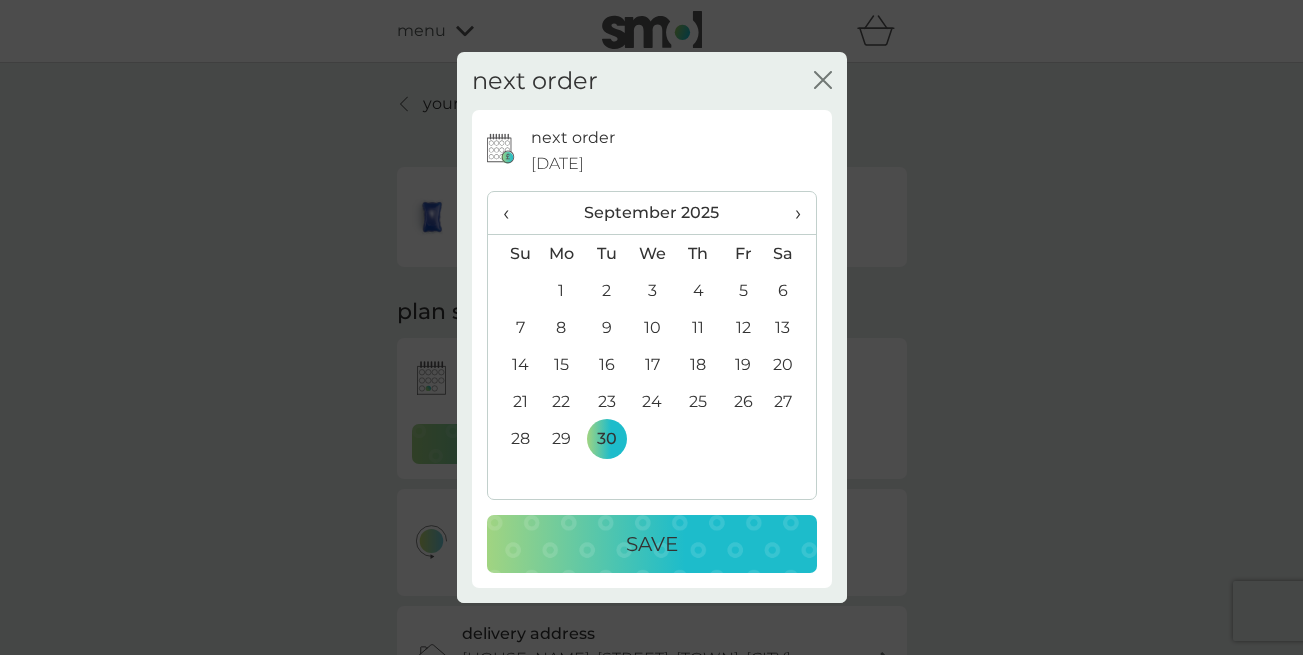 click on "Save" at bounding box center [652, 544] 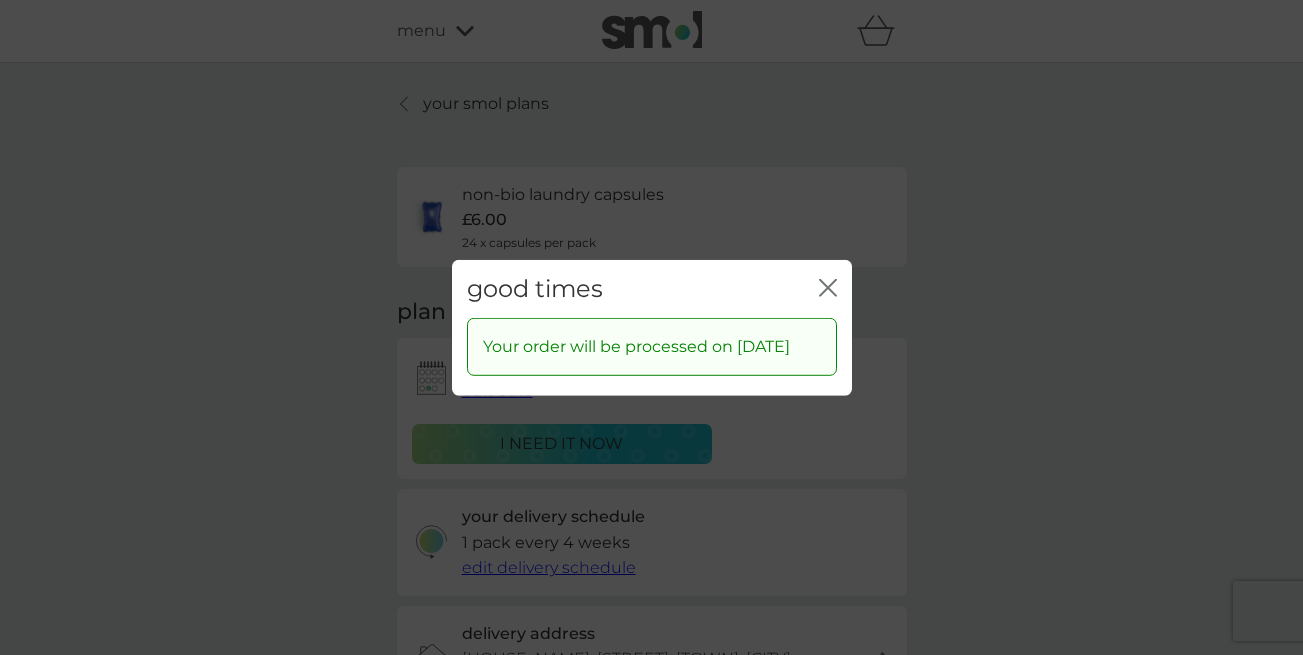 click on "close" 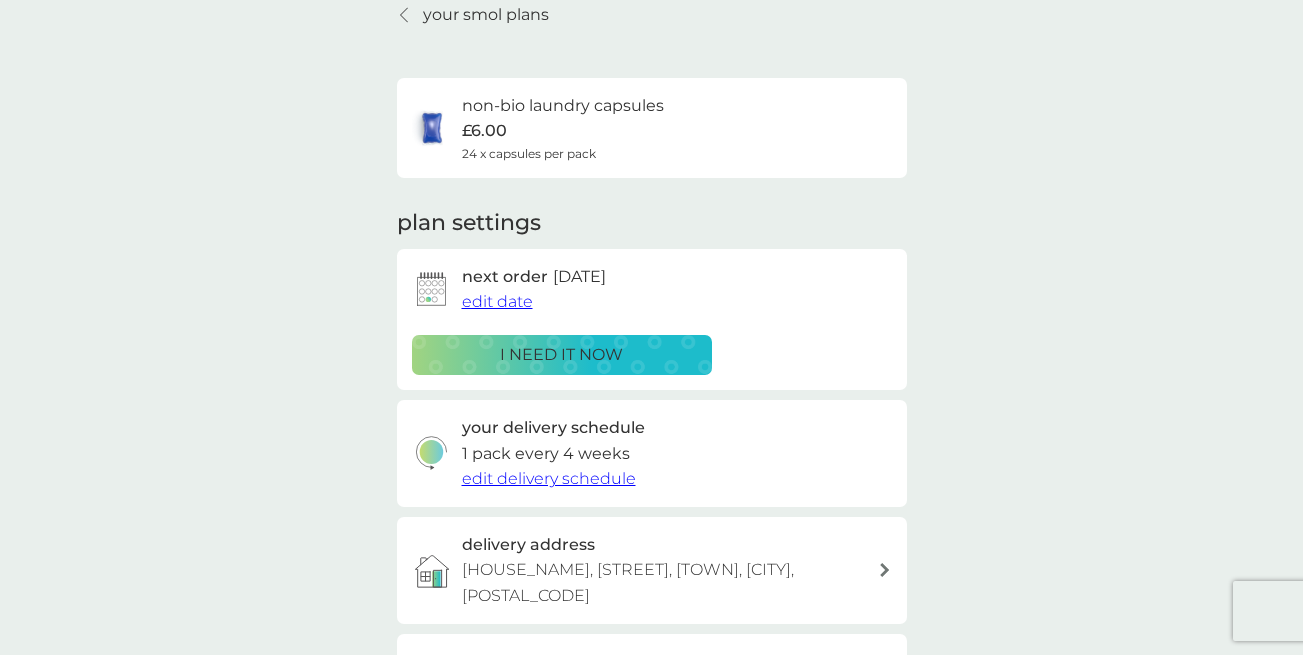 scroll, scrollTop: 133, scrollLeft: 0, axis: vertical 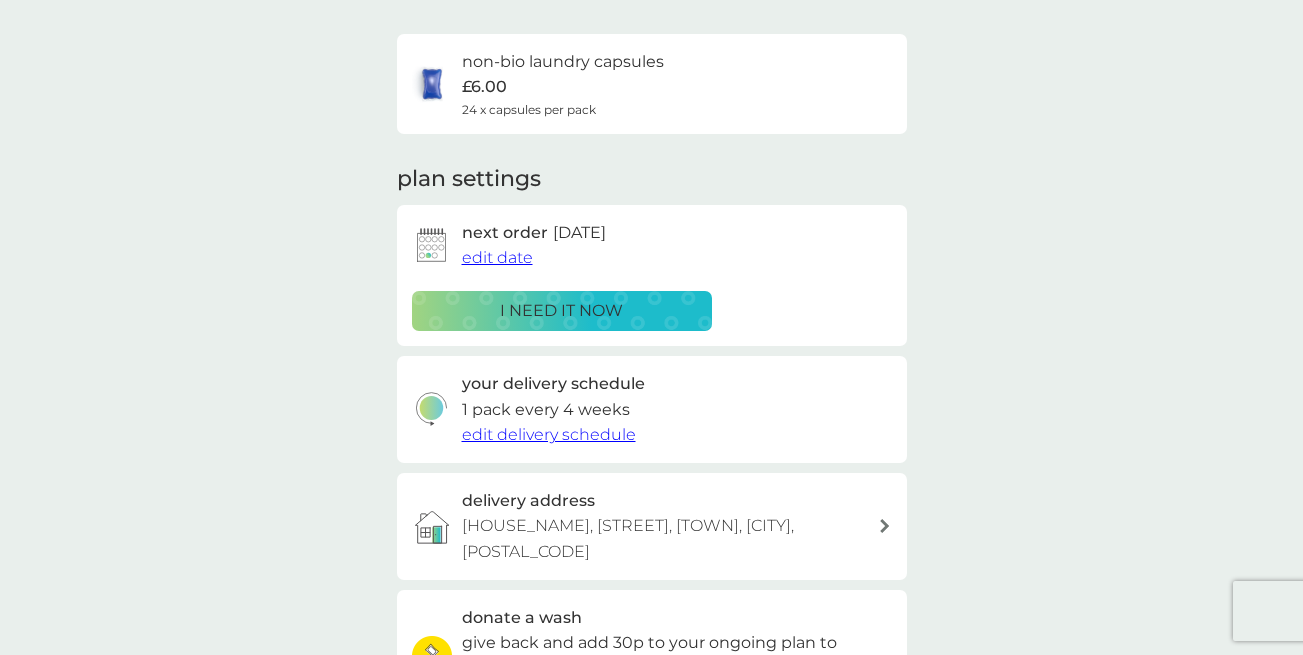 click on "edit delivery schedule" at bounding box center (549, 434) 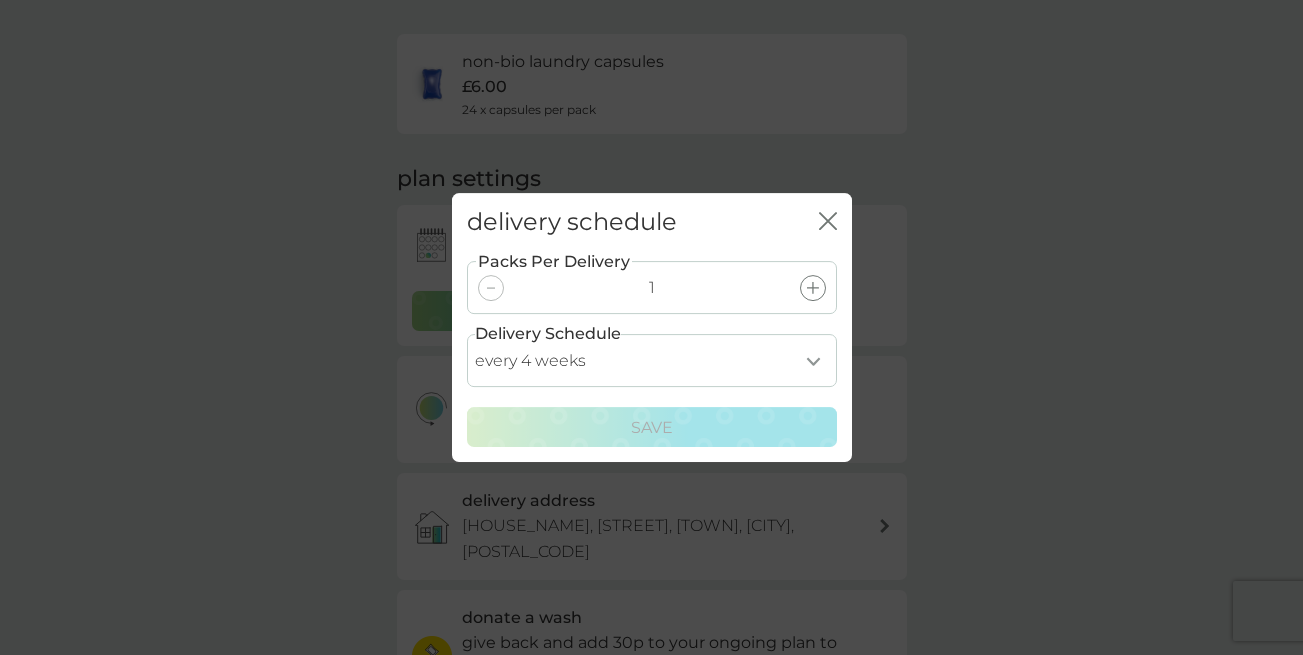click on "every 1 week every 2 weeks every 3 weeks every 4 weeks every 5 weeks every 6 weeks every 7 weeks every 8 weeks every 9 weeks every 10 weeks every 11 weeks every 12 weeks every 13 weeks every 14 weeks every 15 weeks every 16 weeks every 17 weeks" at bounding box center (652, 360) 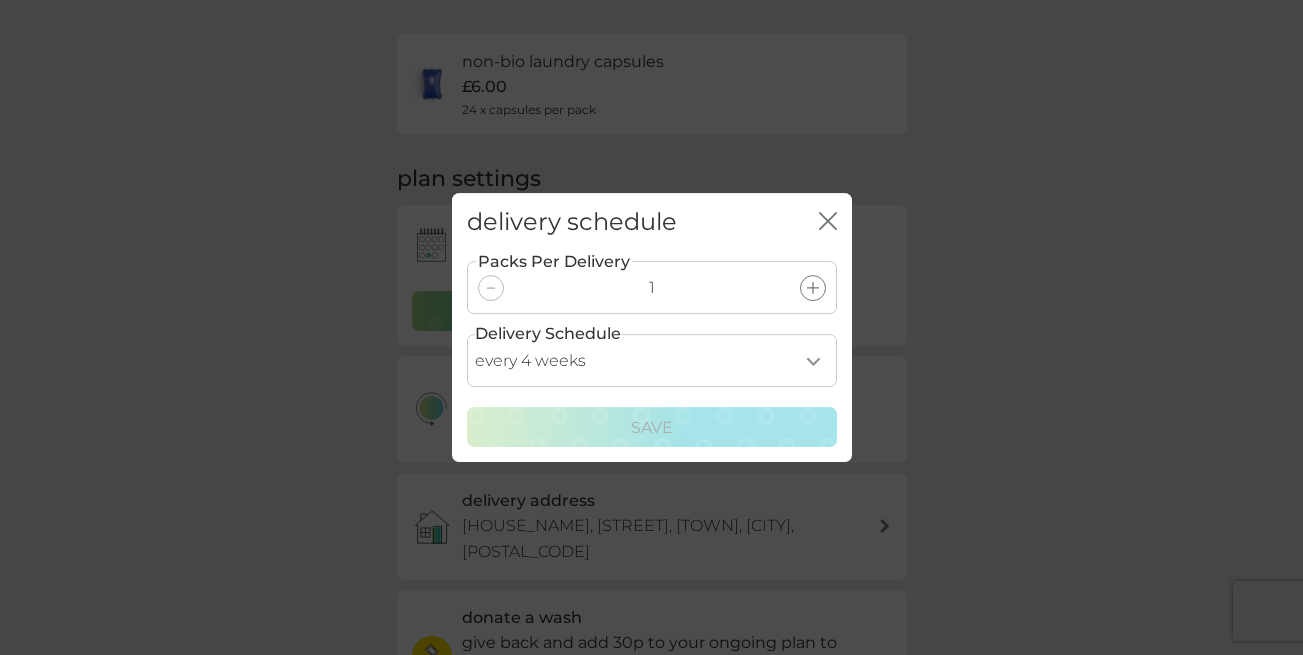 select on "35" 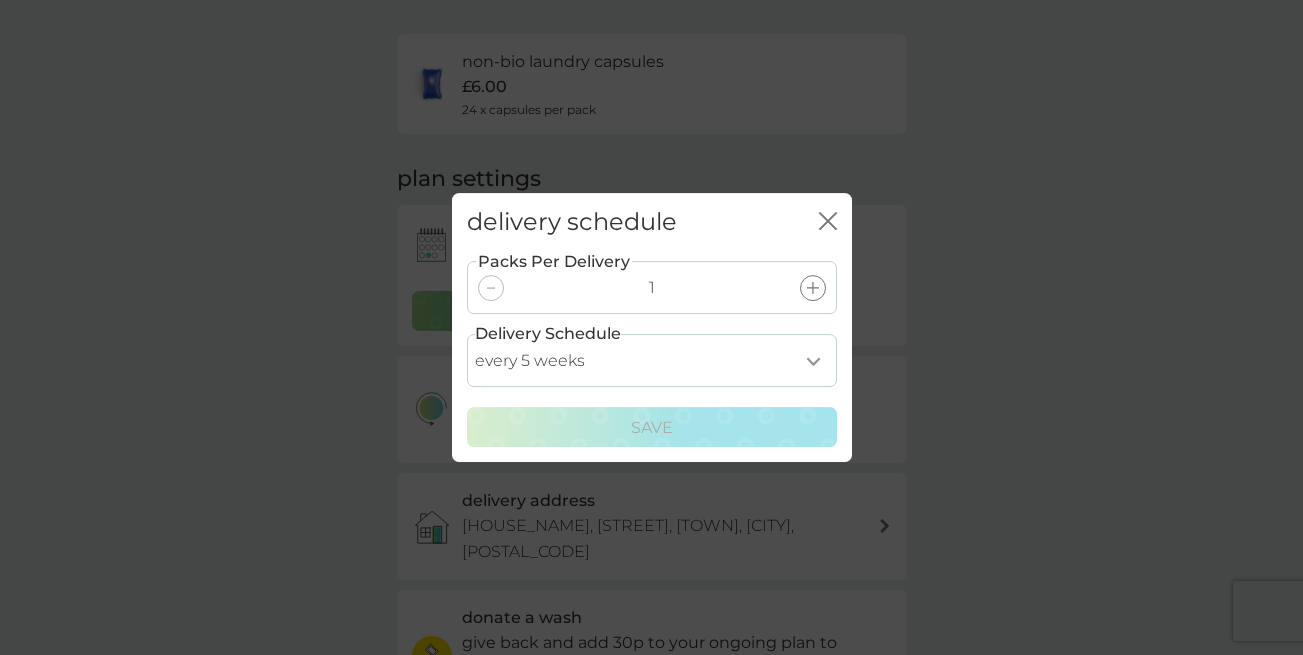 click on "every 1 week every 2 weeks every 3 weeks every 4 weeks every 5 weeks every 6 weeks every 7 weeks every 8 weeks every 9 weeks every 10 weeks every 11 weeks every 12 weeks every 13 weeks every 14 weeks every 15 weeks every 16 weeks every 17 weeks" at bounding box center (652, 360) 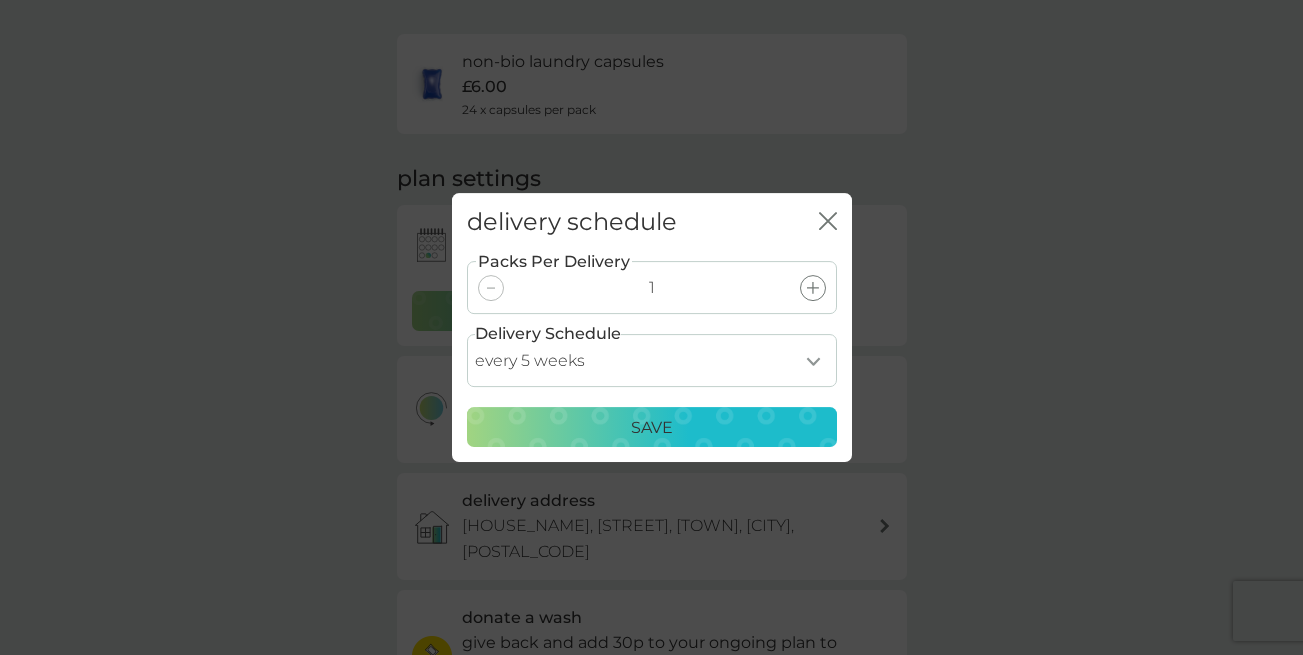 click on "Save" at bounding box center (652, 428) 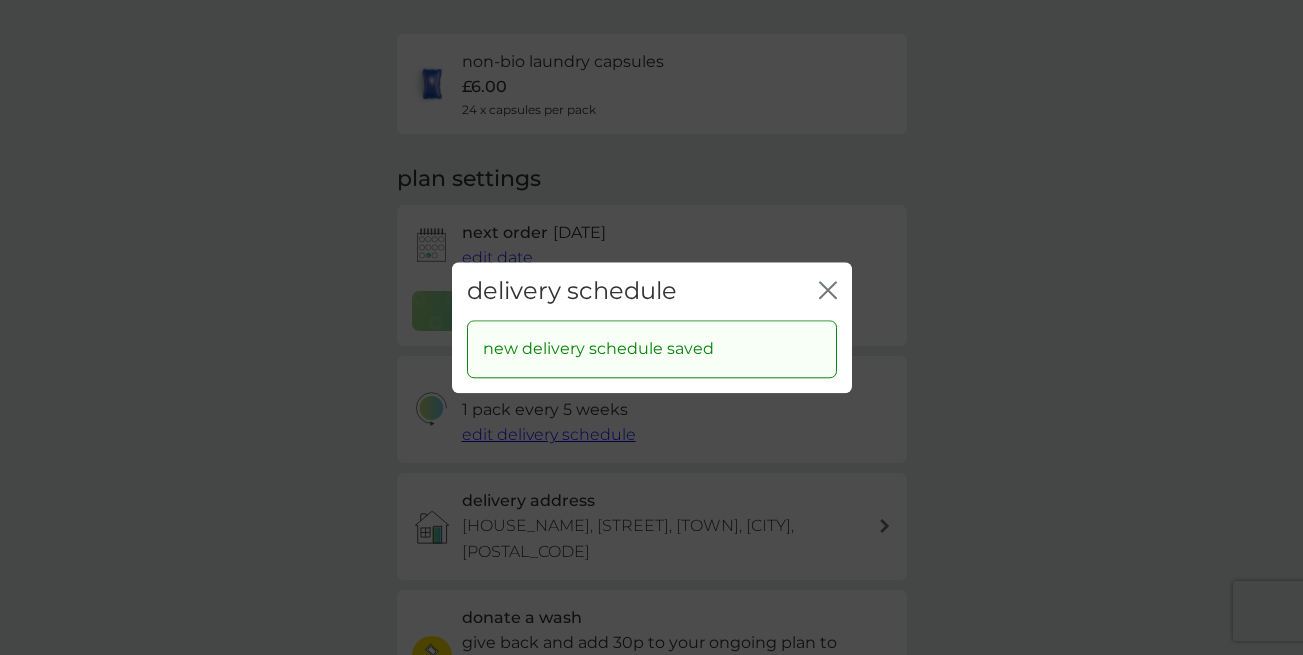 click 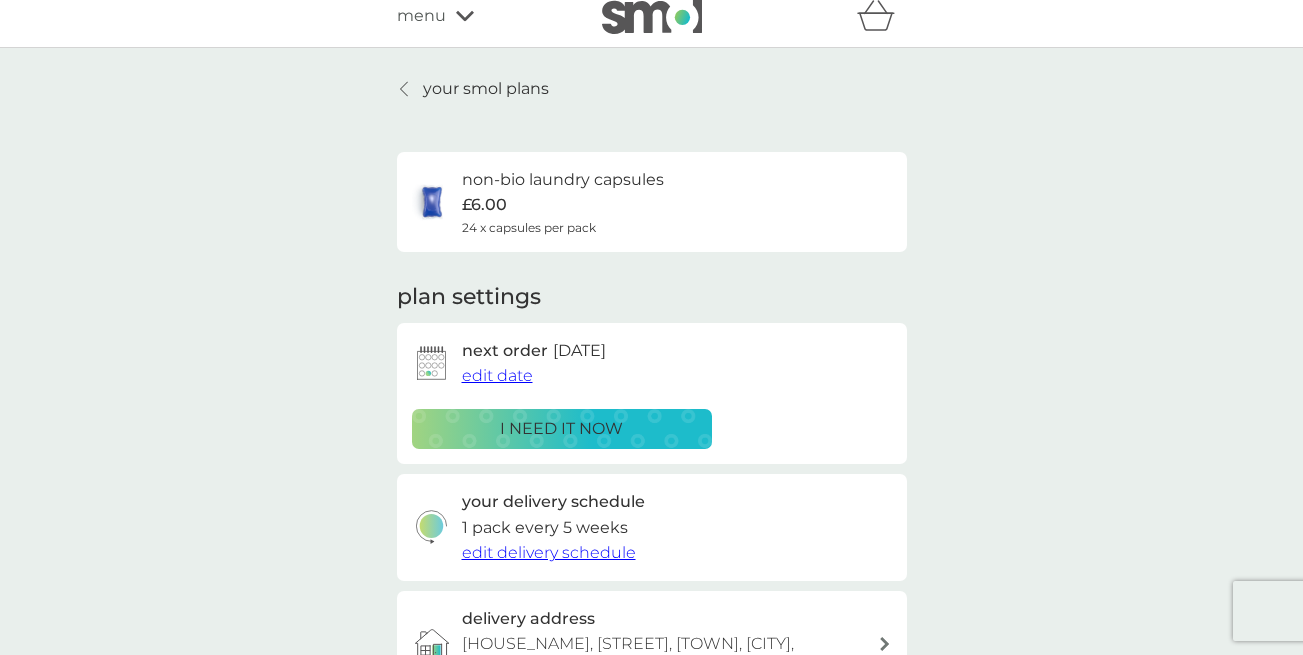 scroll, scrollTop: 0, scrollLeft: 0, axis: both 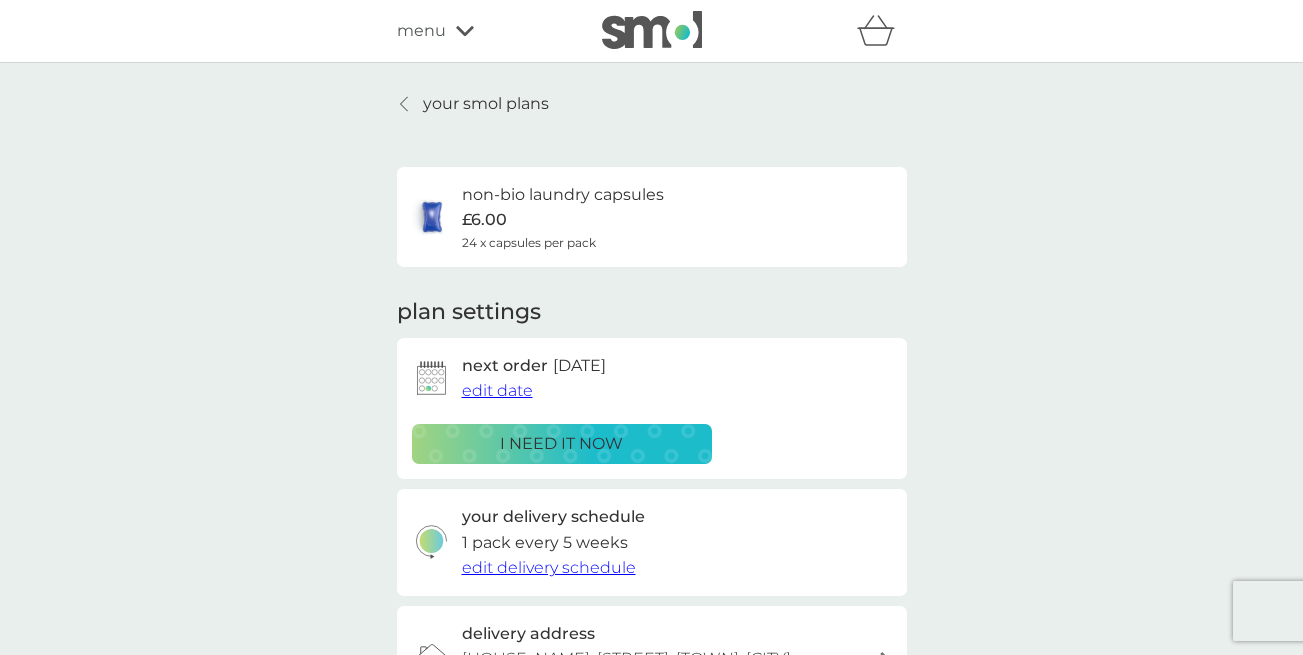 click 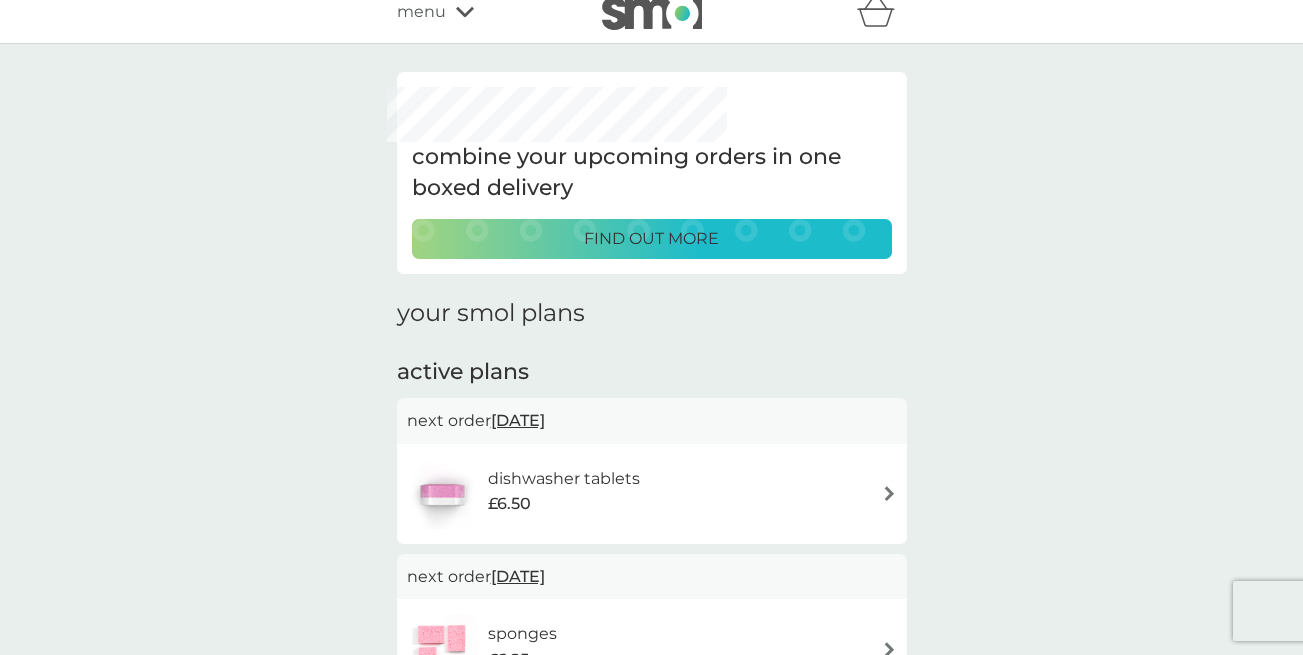 scroll, scrollTop: 133, scrollLeft: 0, axis: vertical 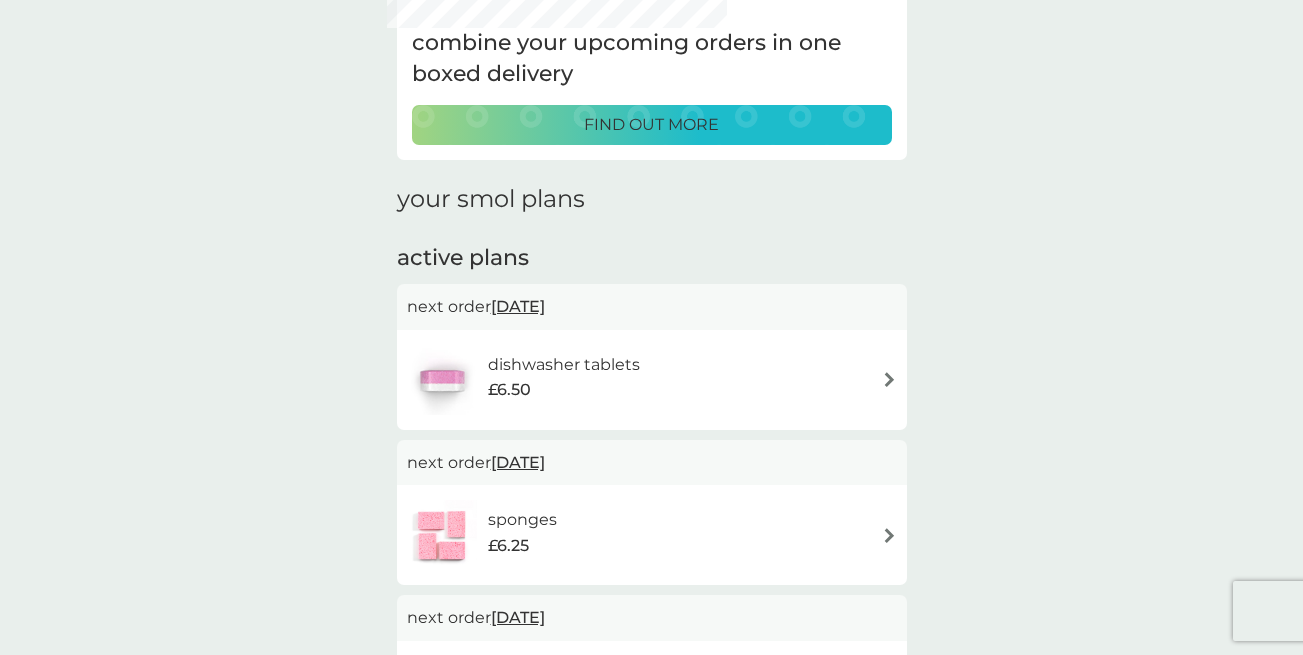 click at bounding box center (889, 379) 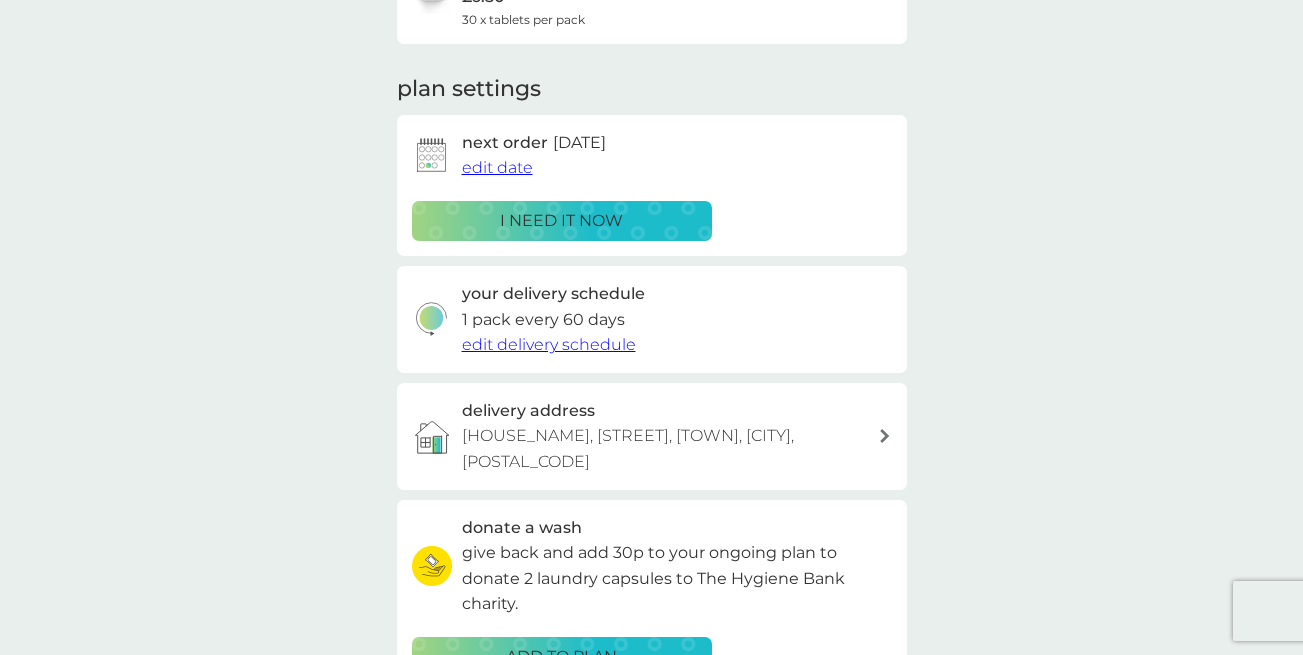 scroll, scrollTop: 267, scrollLeft: 0, axis: vertical 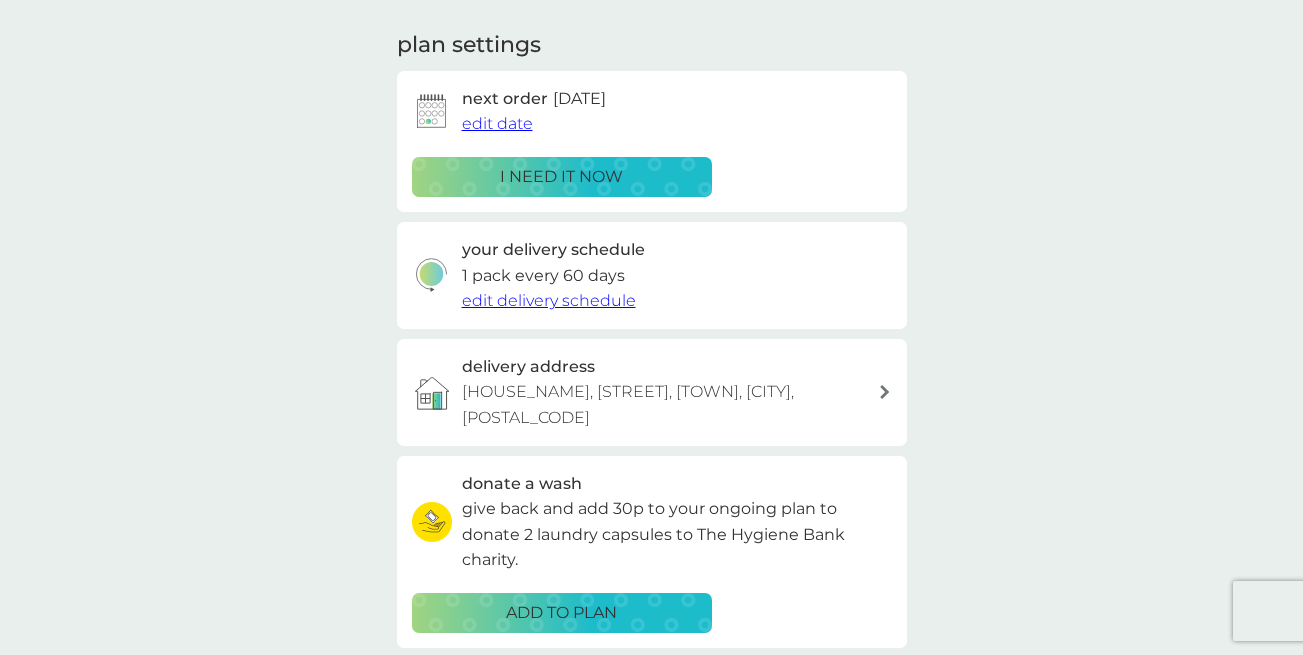 click on "edit date" at bounding box center [497, 123] 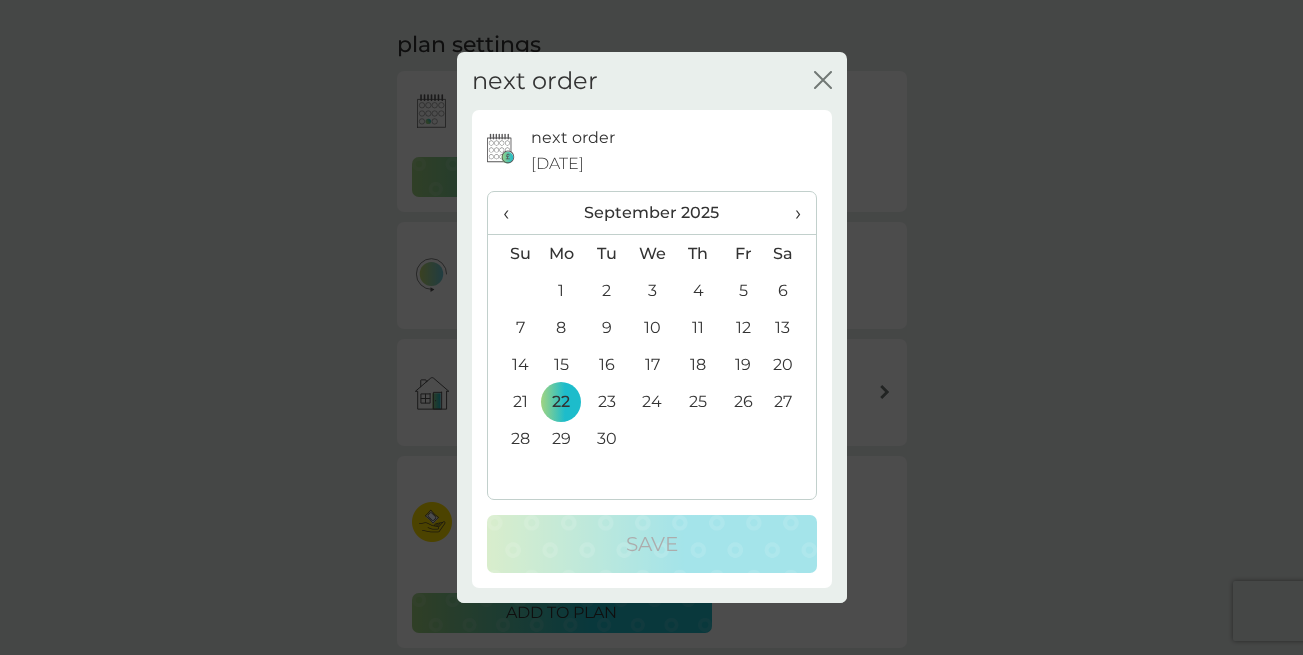 click on "30" at bounding box center [606, 438] 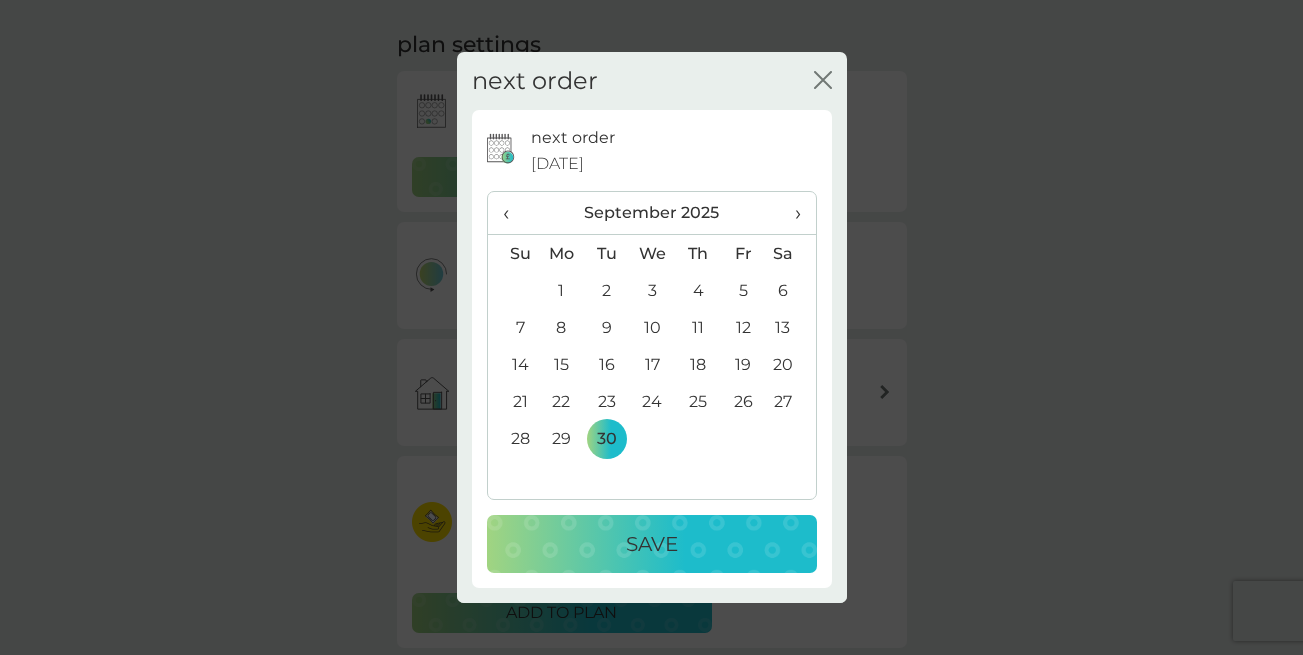 click on "Save" at bounding box center (652, 544) 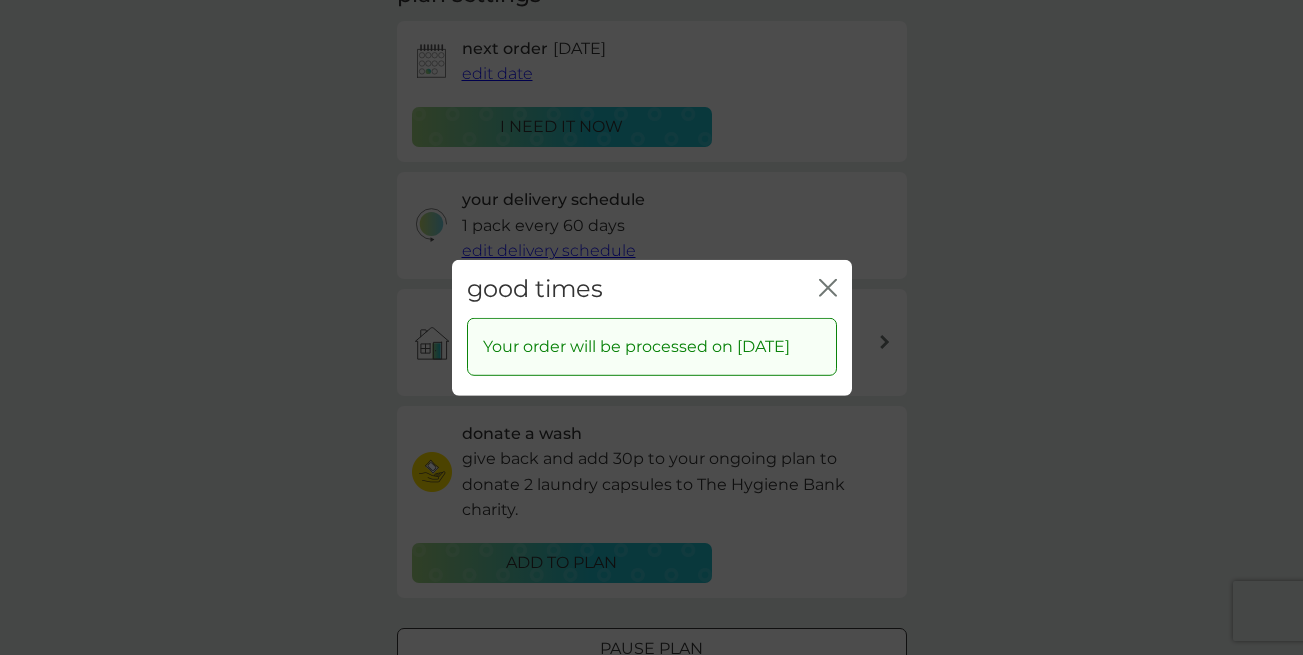 scroll, scrollTop: 451, scrollLeft: 0, axis: vertical 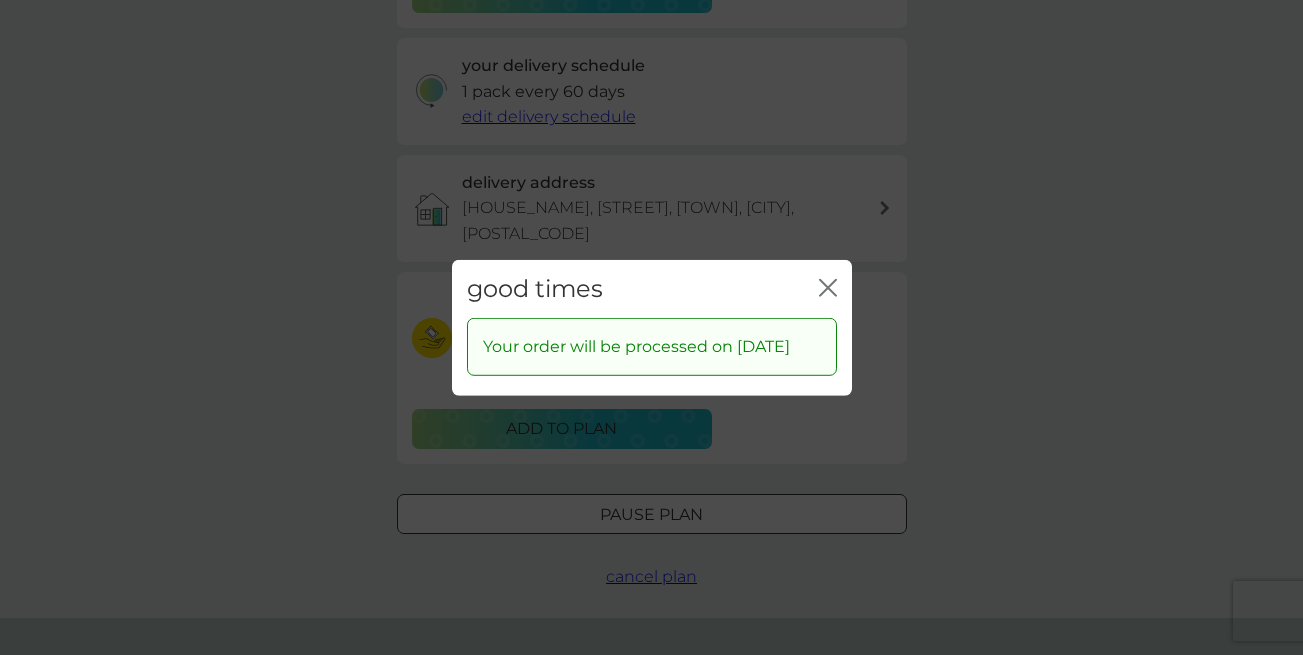 click on "close" 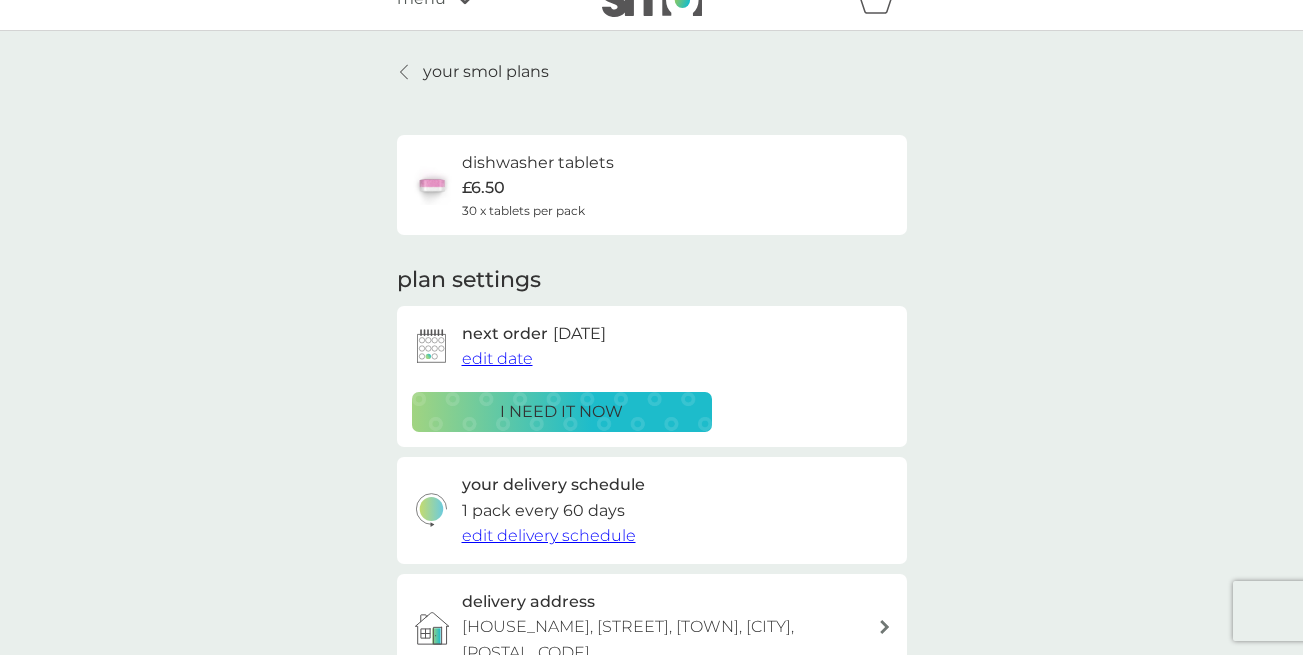 scroll, scrollTop: 0, scrollLeft: 0, axis: both 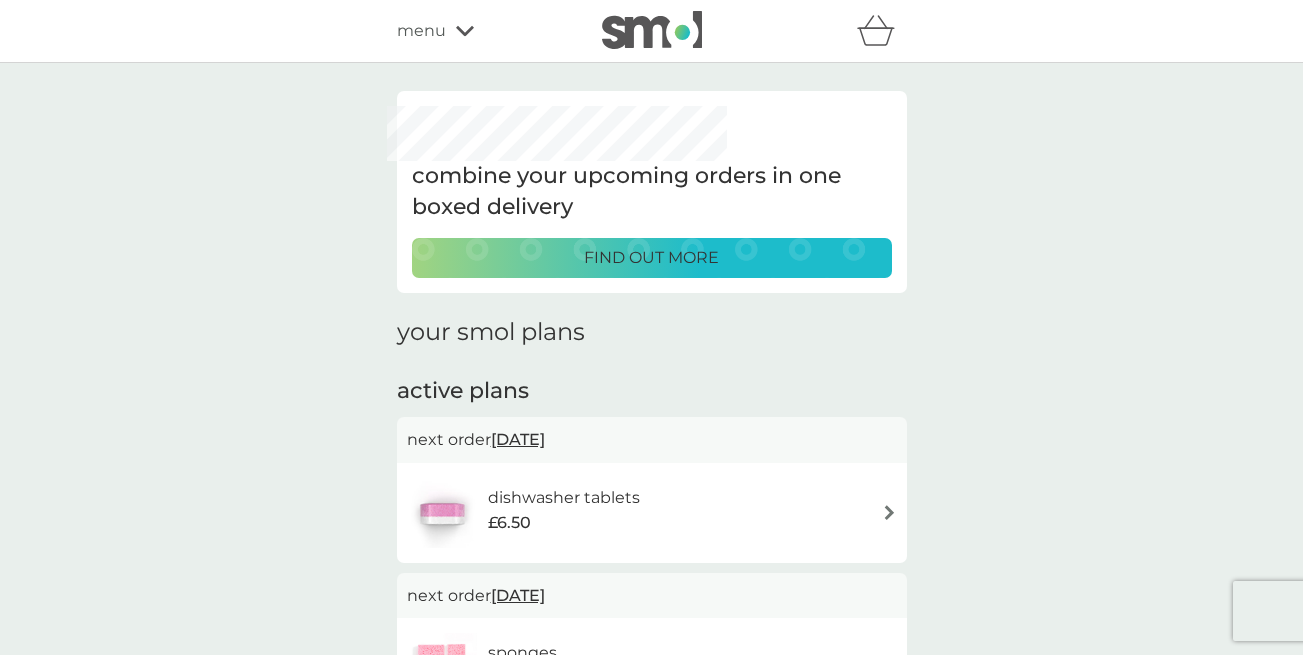 click on "find out more" at bounding box center [651, 258] 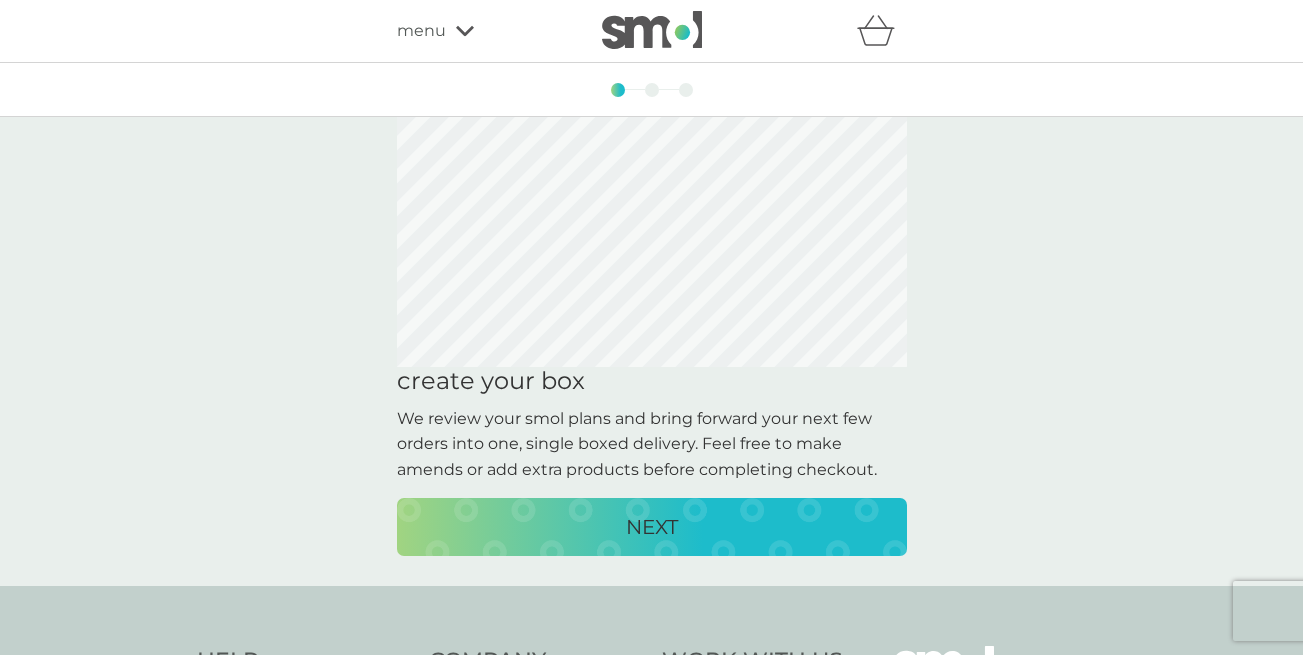 click on "NEXT" at bounding box center (652, 527) 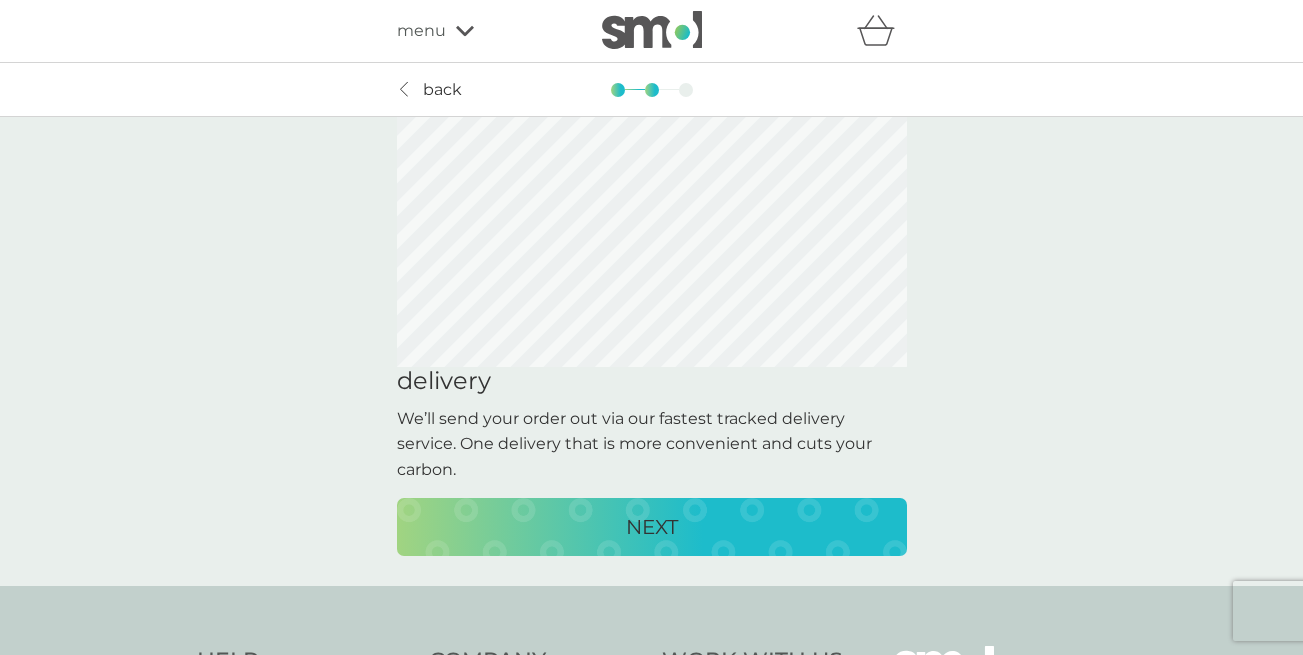 click on "NEXT" at bounding box center (652, 527) 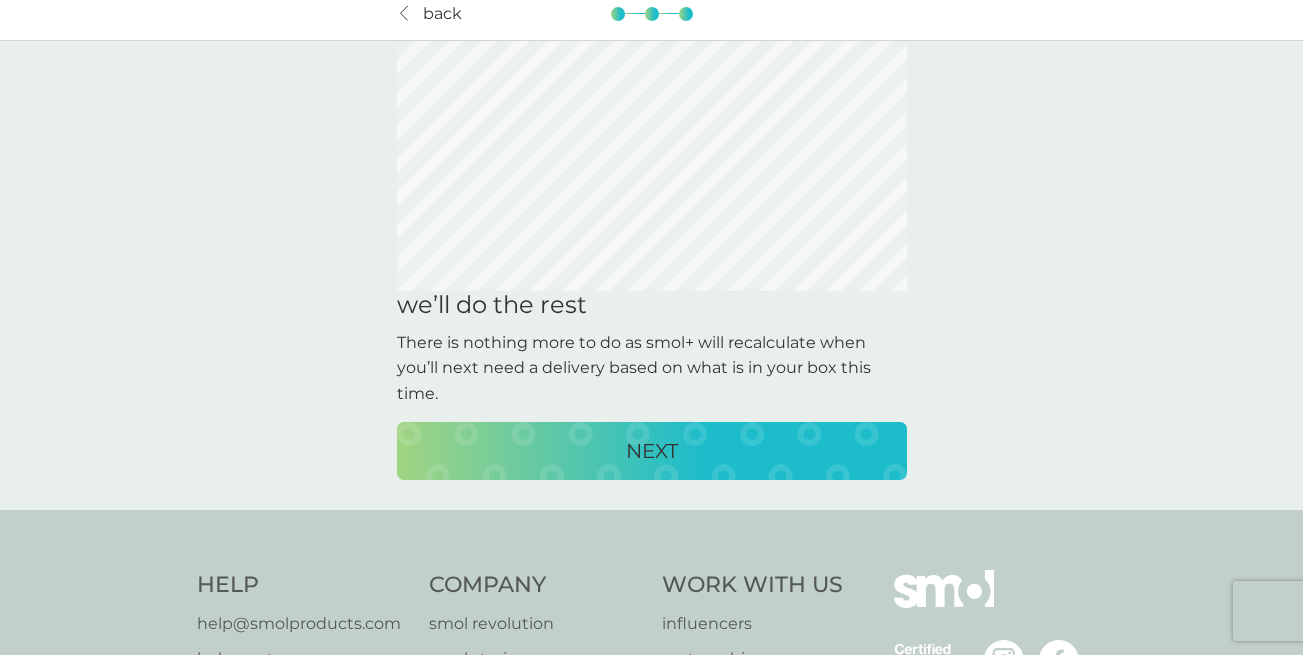 scroll, scrollTop: 133, scrollLeft: 0, axis: vertical 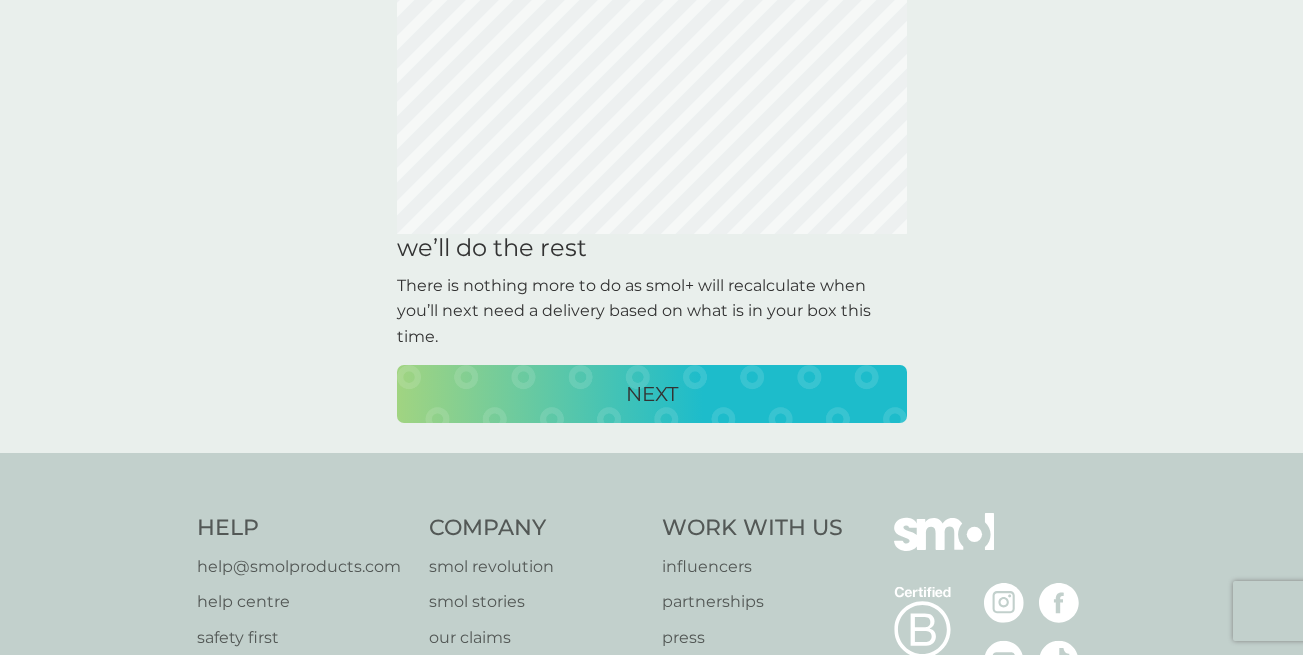 click on "NEXT" at bounding box center [652, 394] 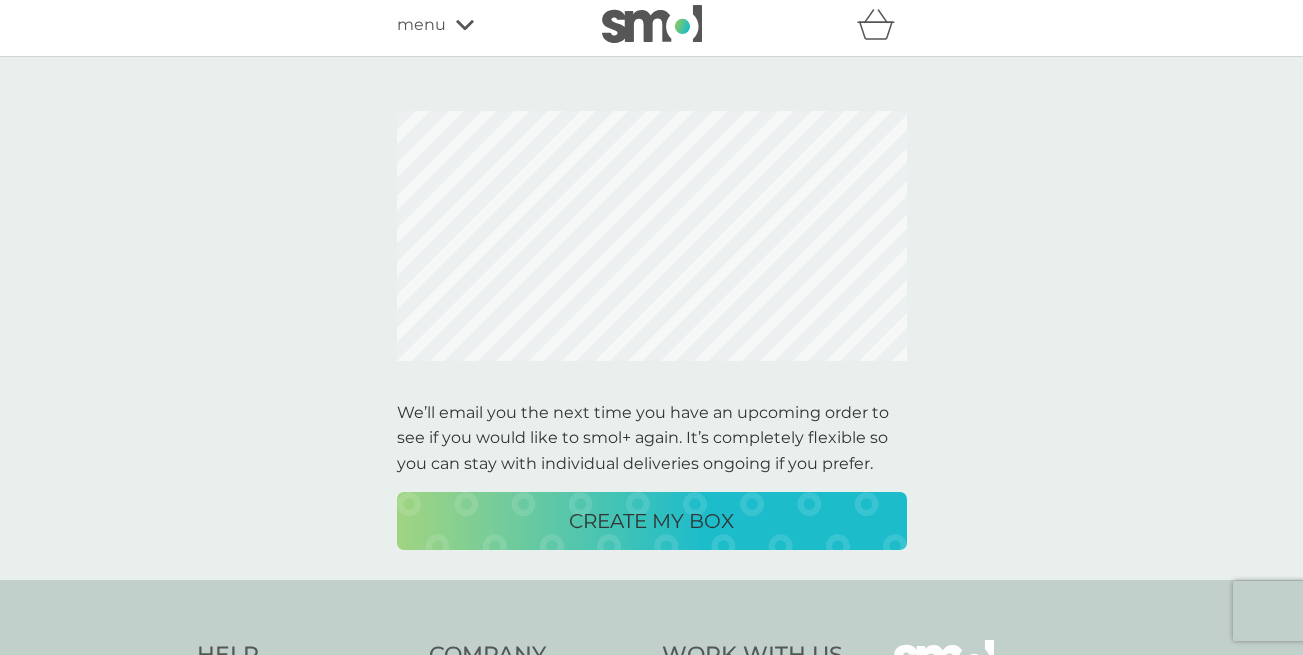 scroll, scrollTop: 0, scrollLeft: 0, axis: both 